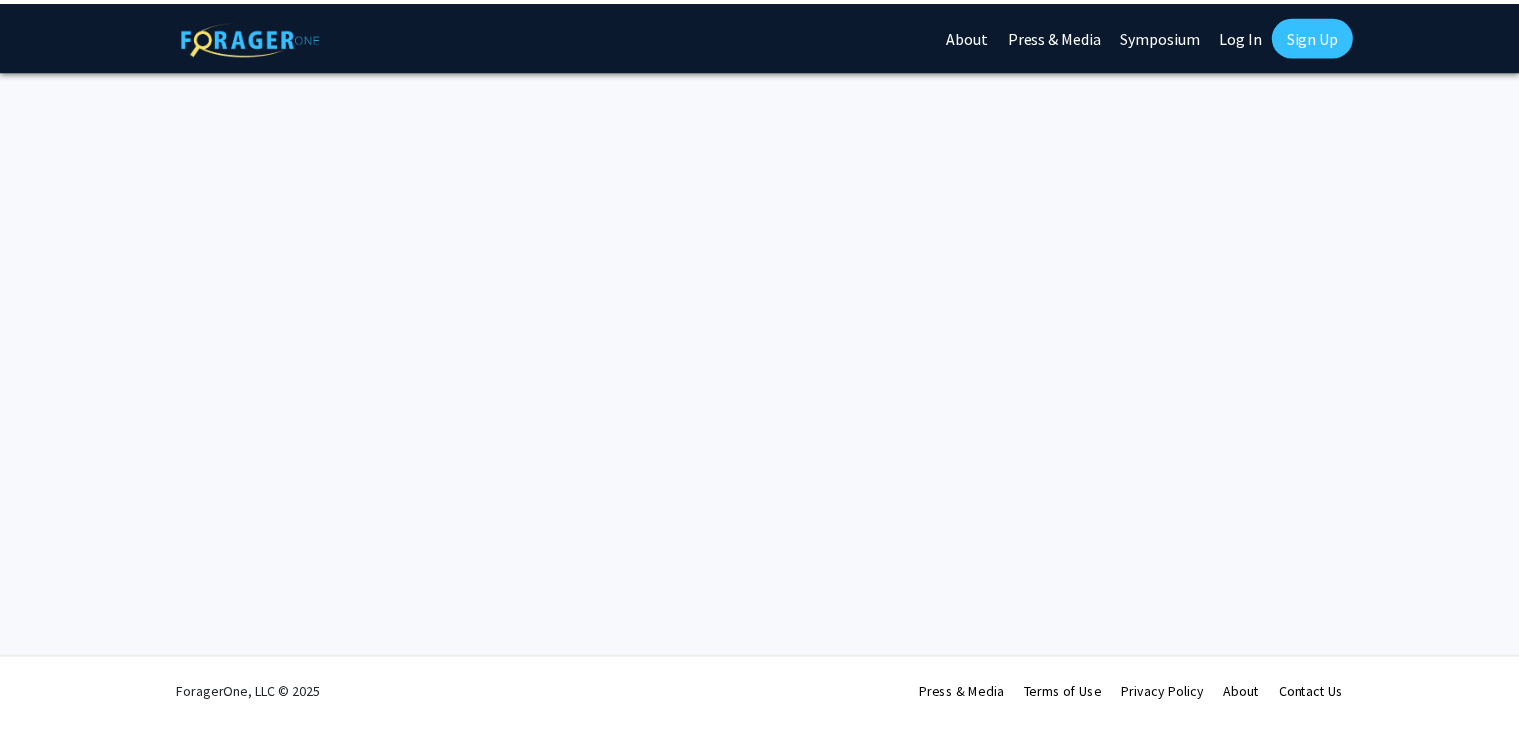 scroll, scrollTop: 0, scrollLeft: 0, axis: both 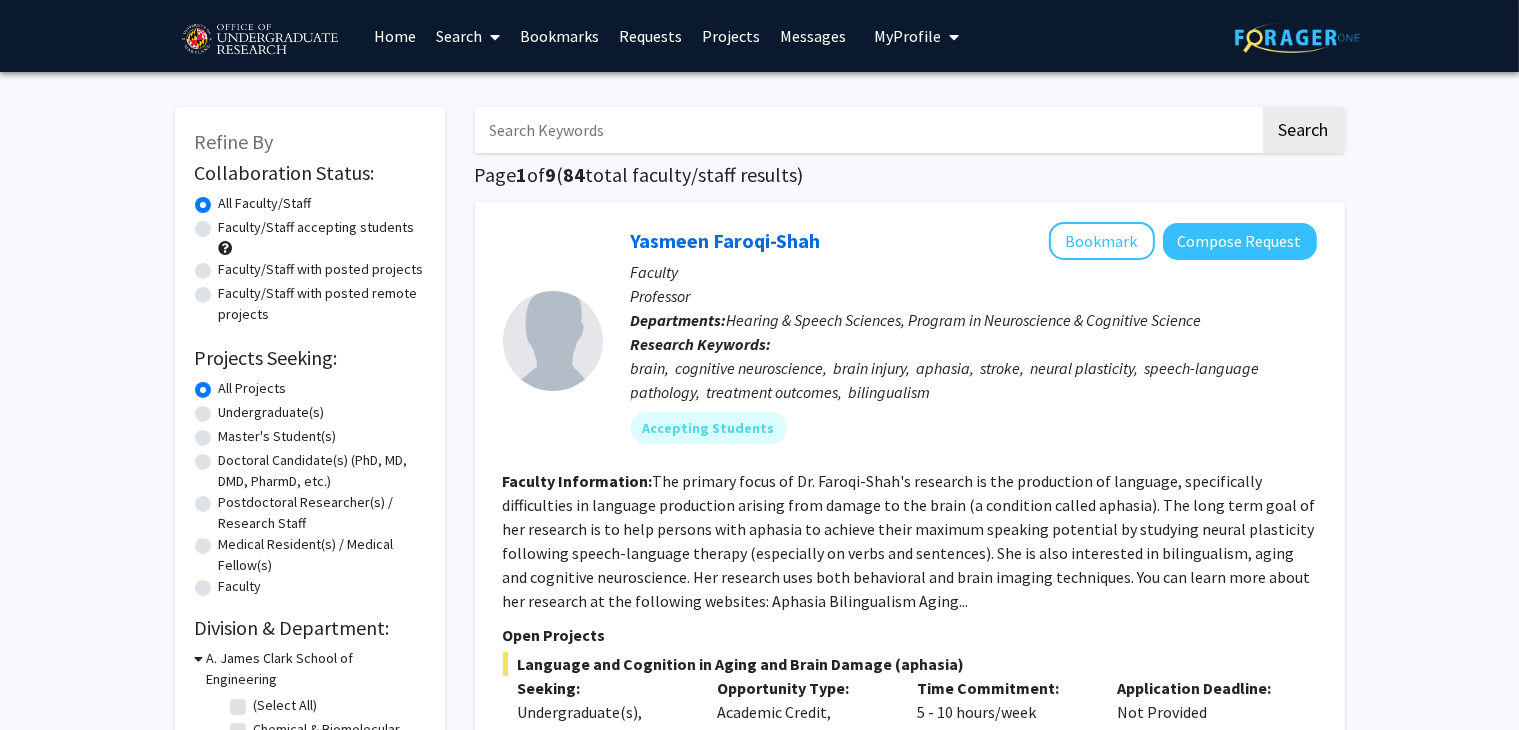 click on "The primary focus of Dr. Faroqi-Shah's research is the production of language, specifically difficulties in language production arising from damage to the brain (a condition called aphasia). The long term goal of her research is to help persons with aphasia to achieve their maximum speaking potential by studying neural plasticity following speech-language therapy (especially on verbs and sentences). She is also interested in bilingualism, aging and cognitive neuroscience. Her research uses both behavioral and brain imaging techniques. You can learn more about her research at the following websites:   Aphasia    Bilingualism    Aging..." 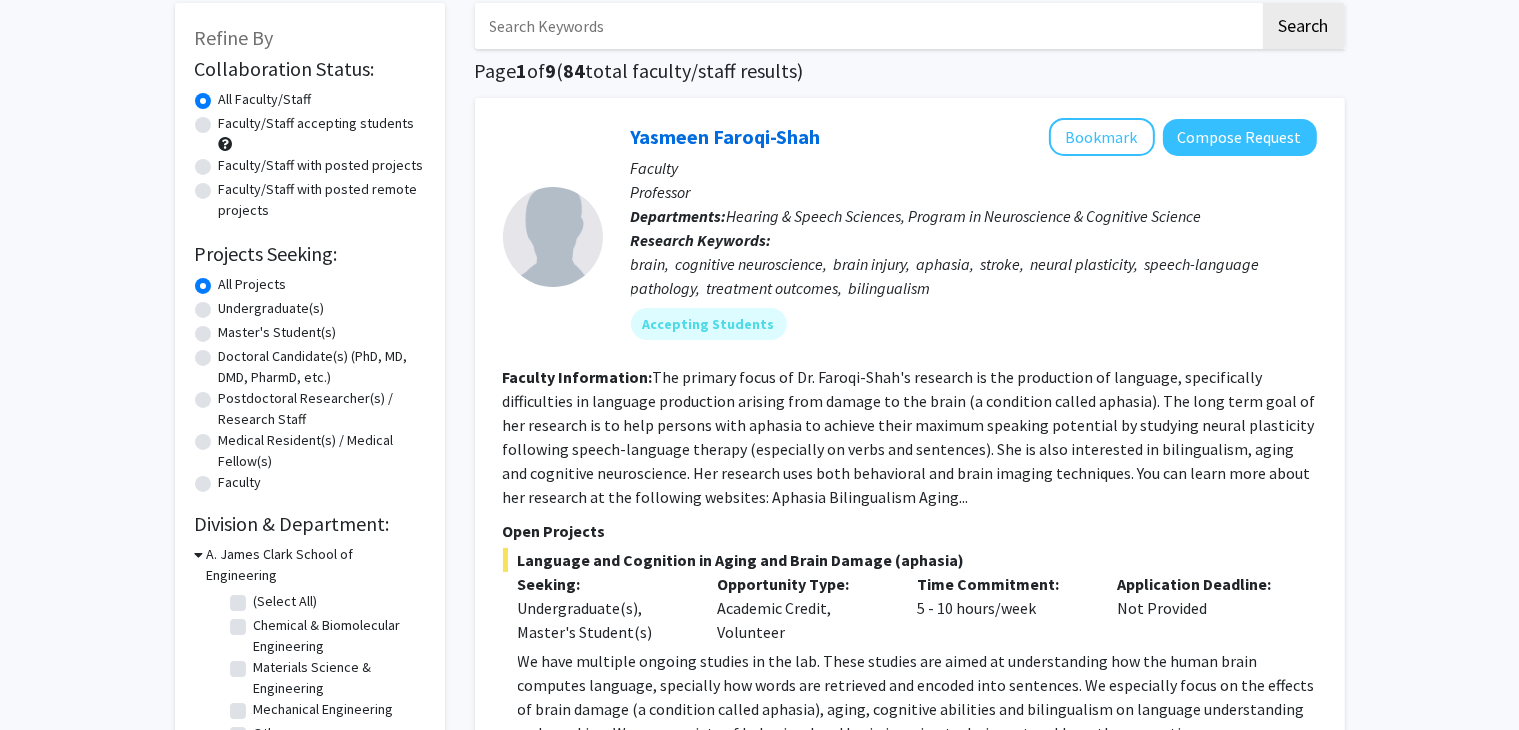 scroll, scrollTop: 0, scrollLeft: 0, axis: both 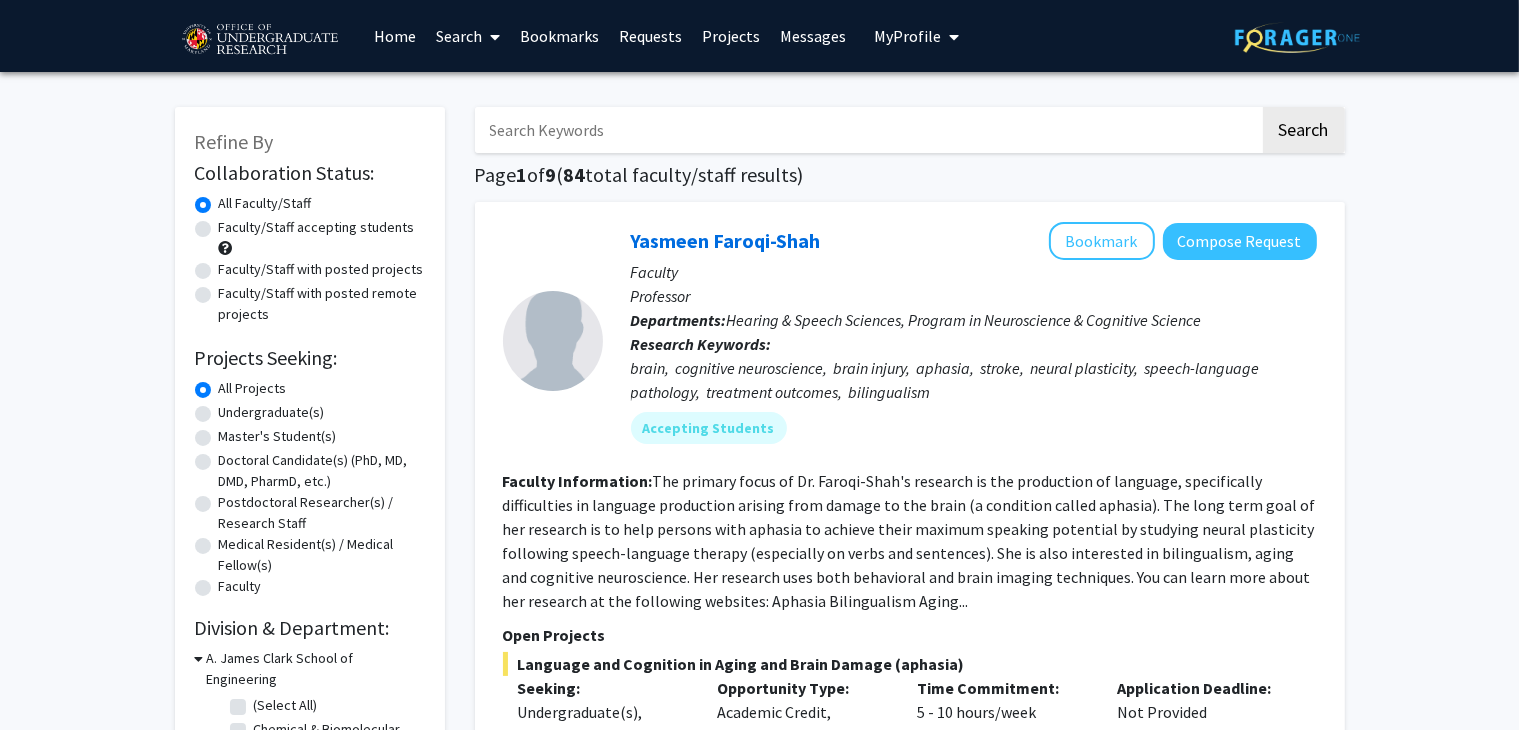 click on "Undergraduate(s)" 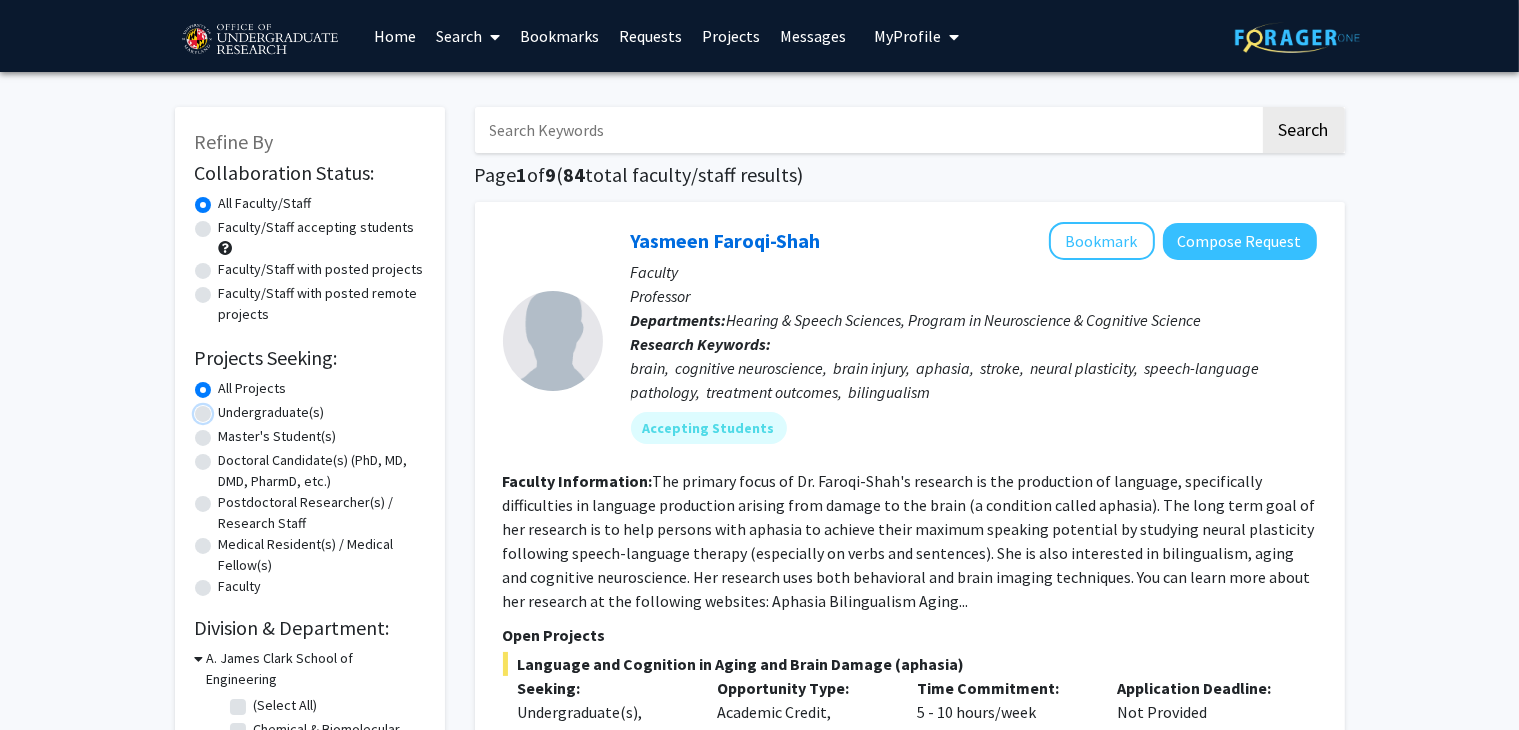 click on "Undergraduate(s)" at bounding box center (225, 408) 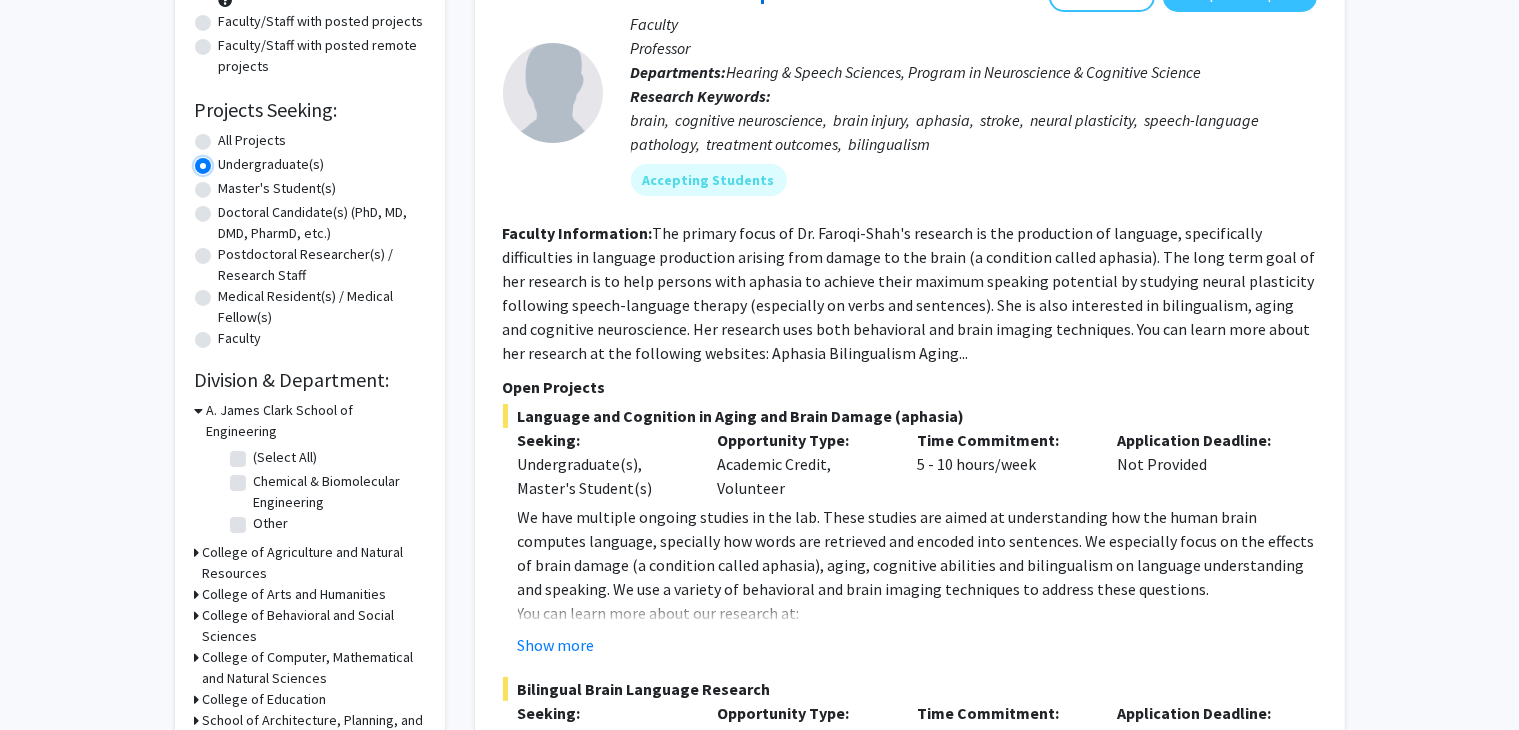 scroll, scrollTop: 238, scrollLeft: 0, axis: vertical 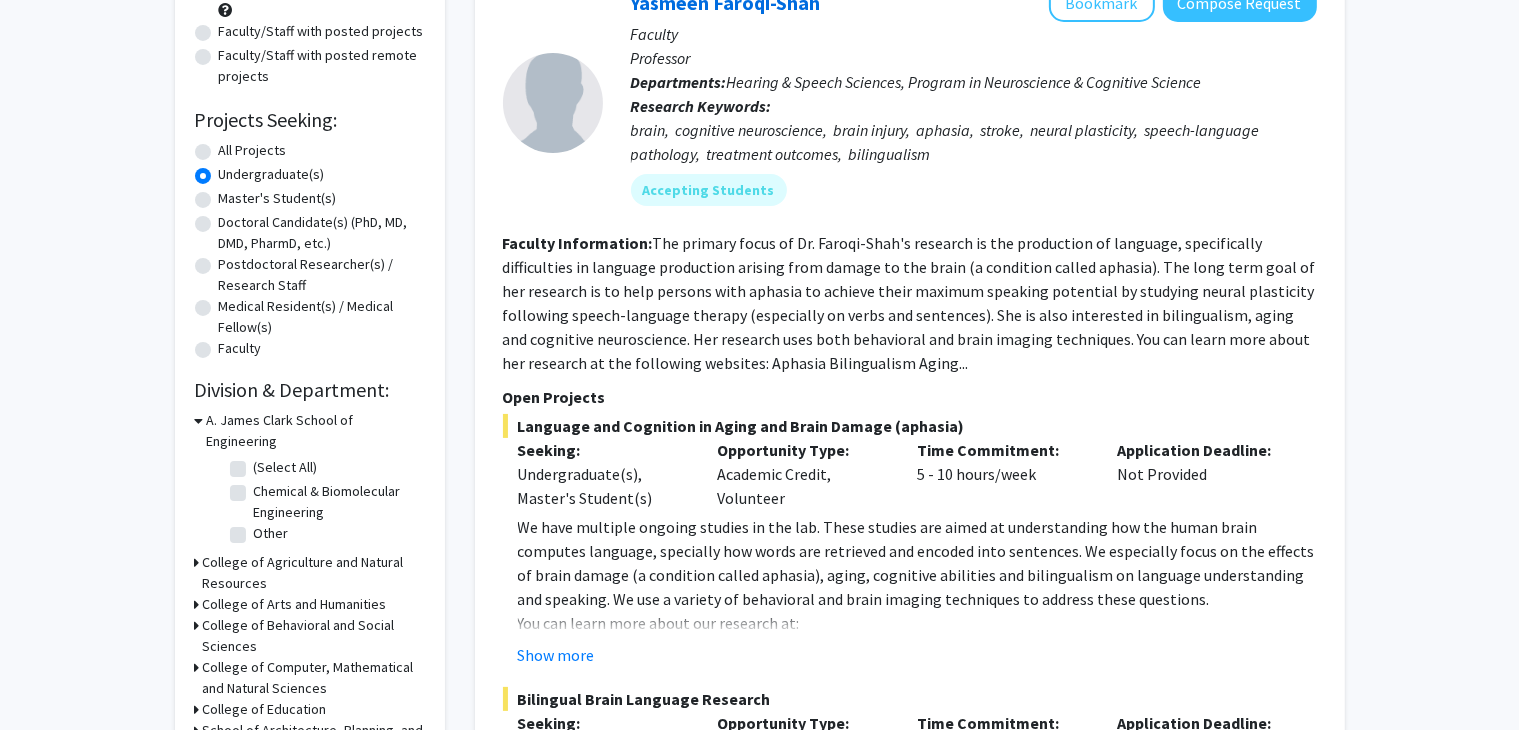 click on "A. James Clark School of Engineering" 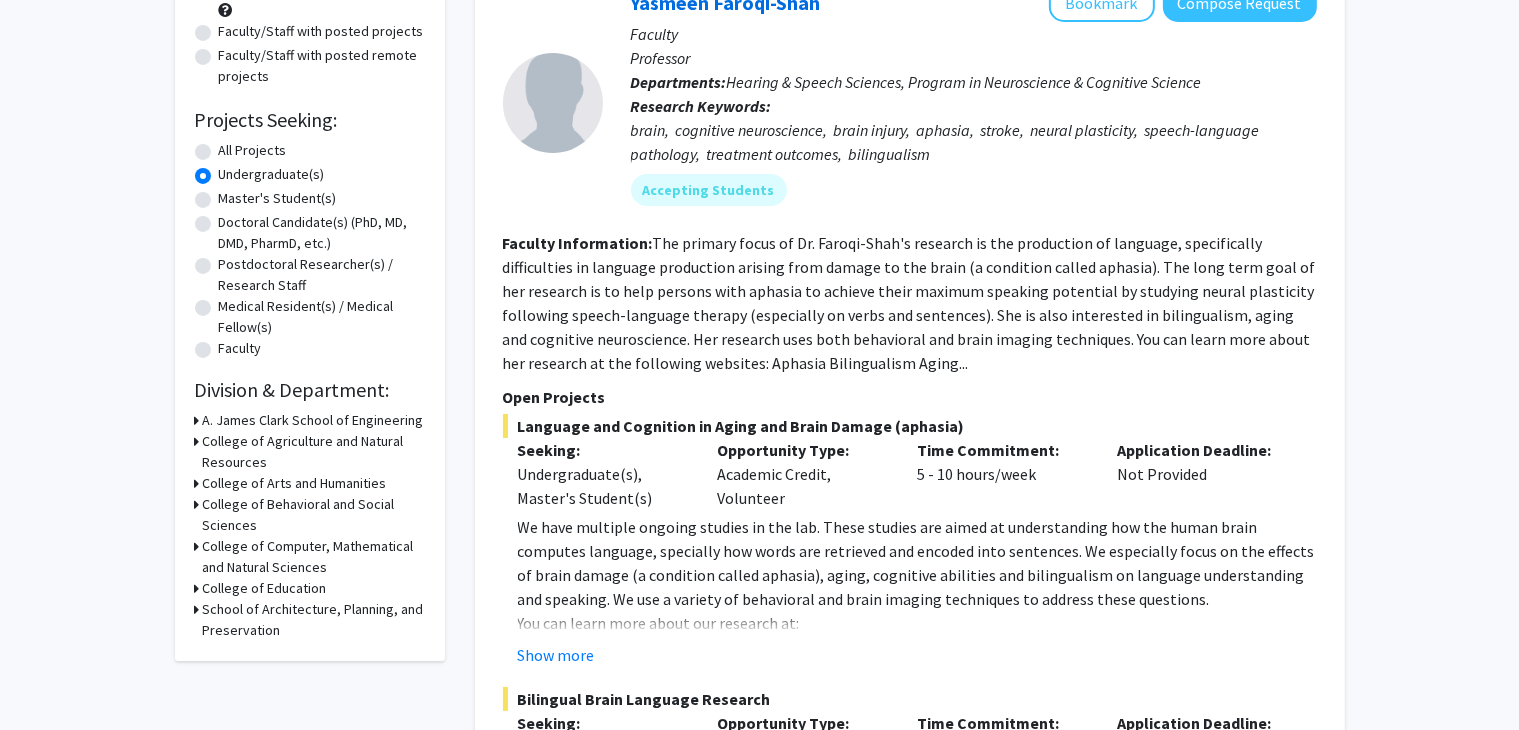 click 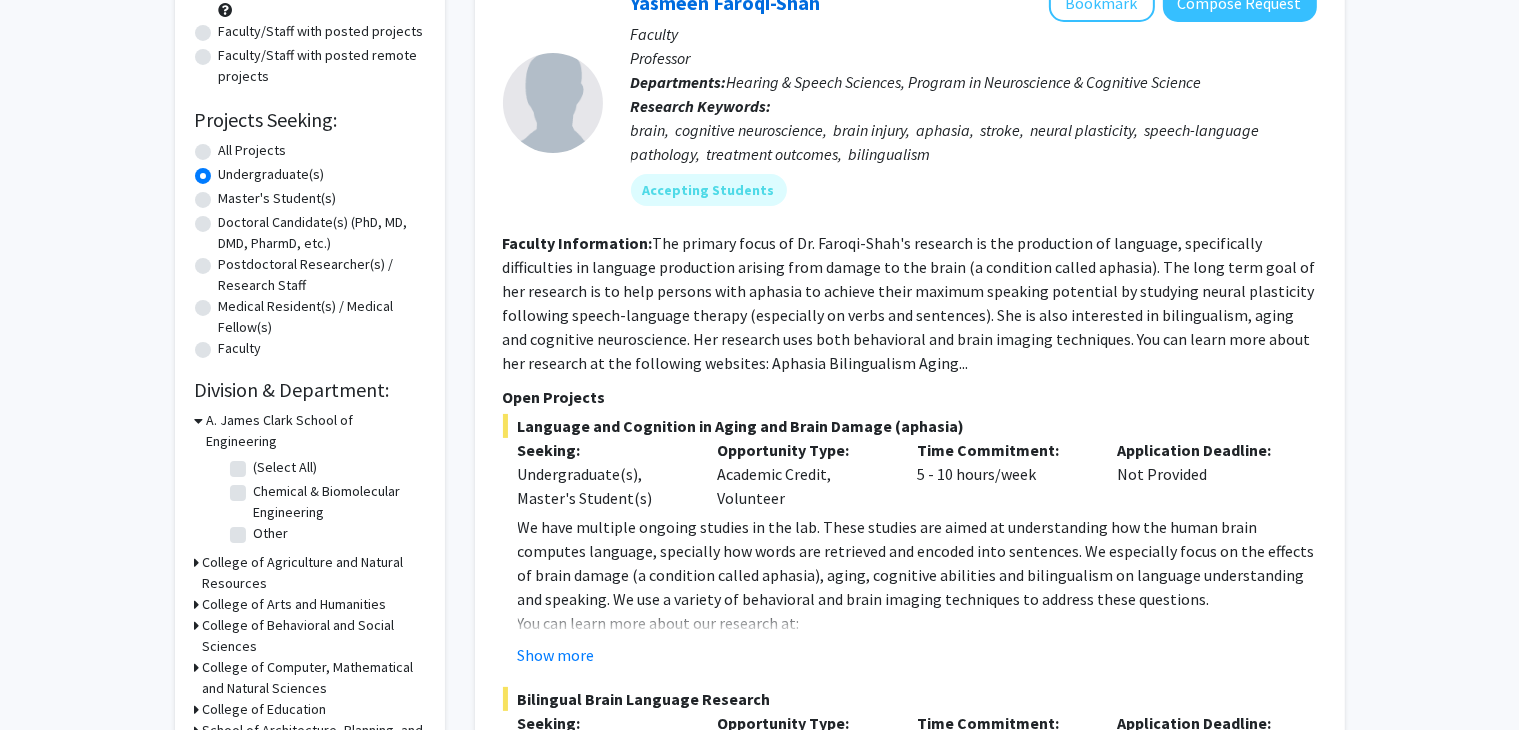 click on "(Select All)" 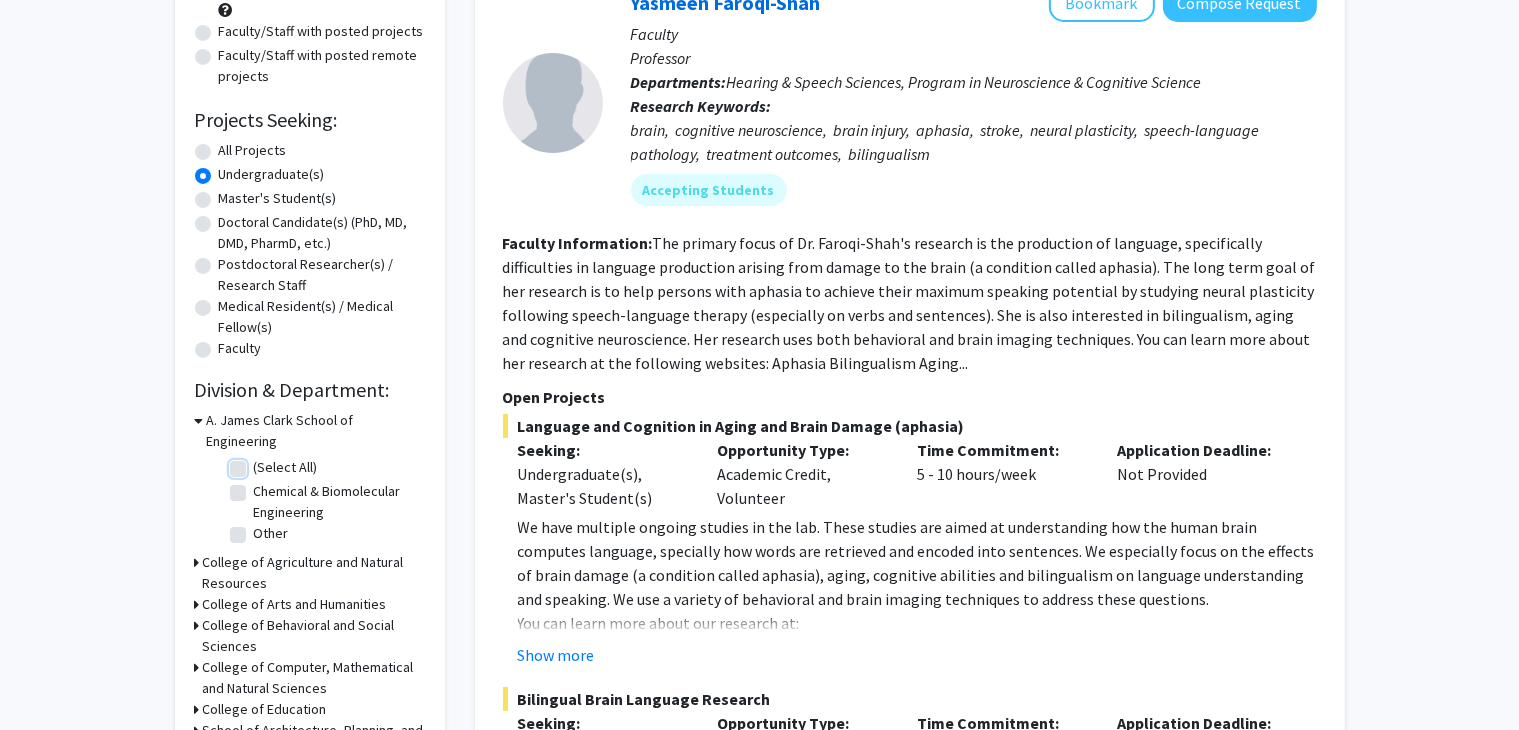 click on "(Select All)" at bounding box center (260, 463) 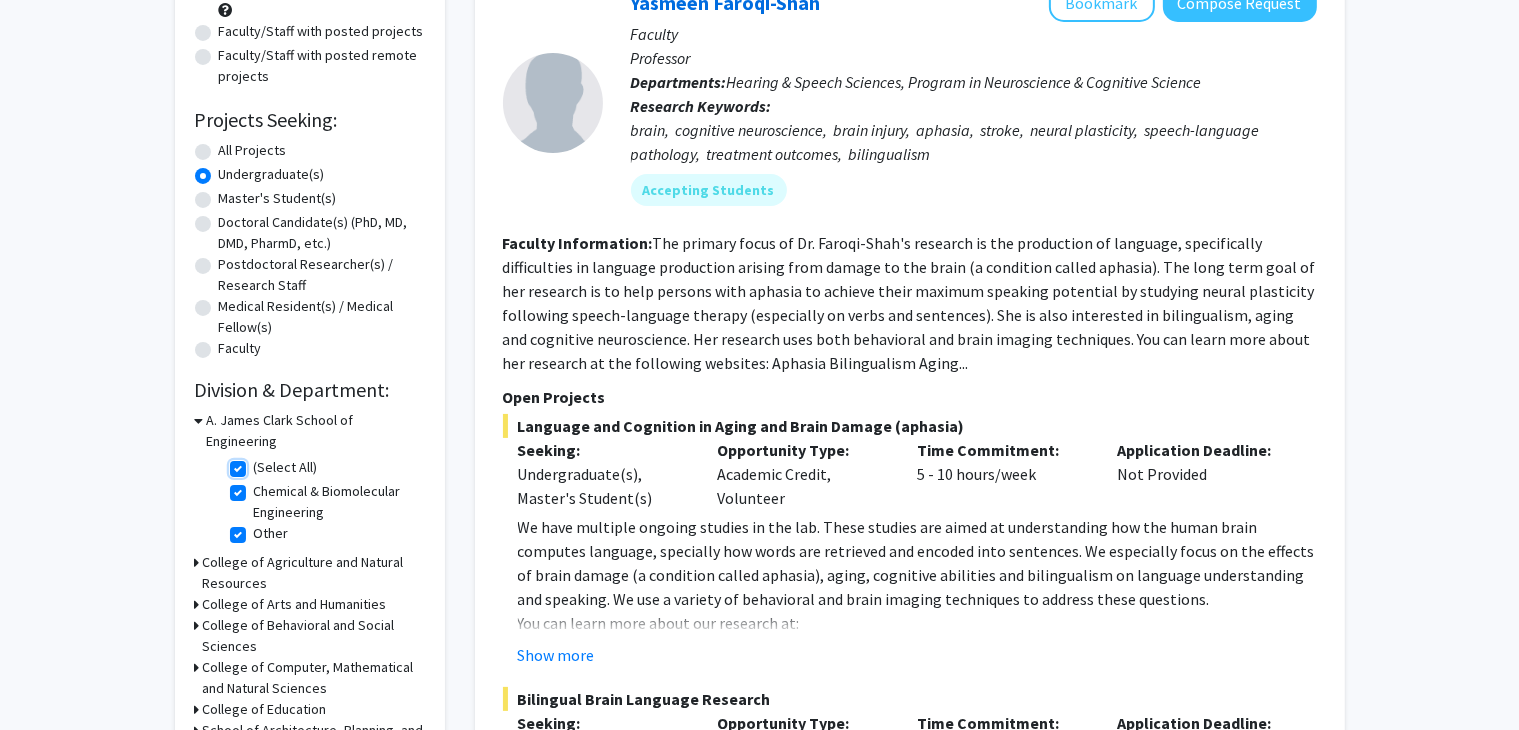 checkbox on "true" 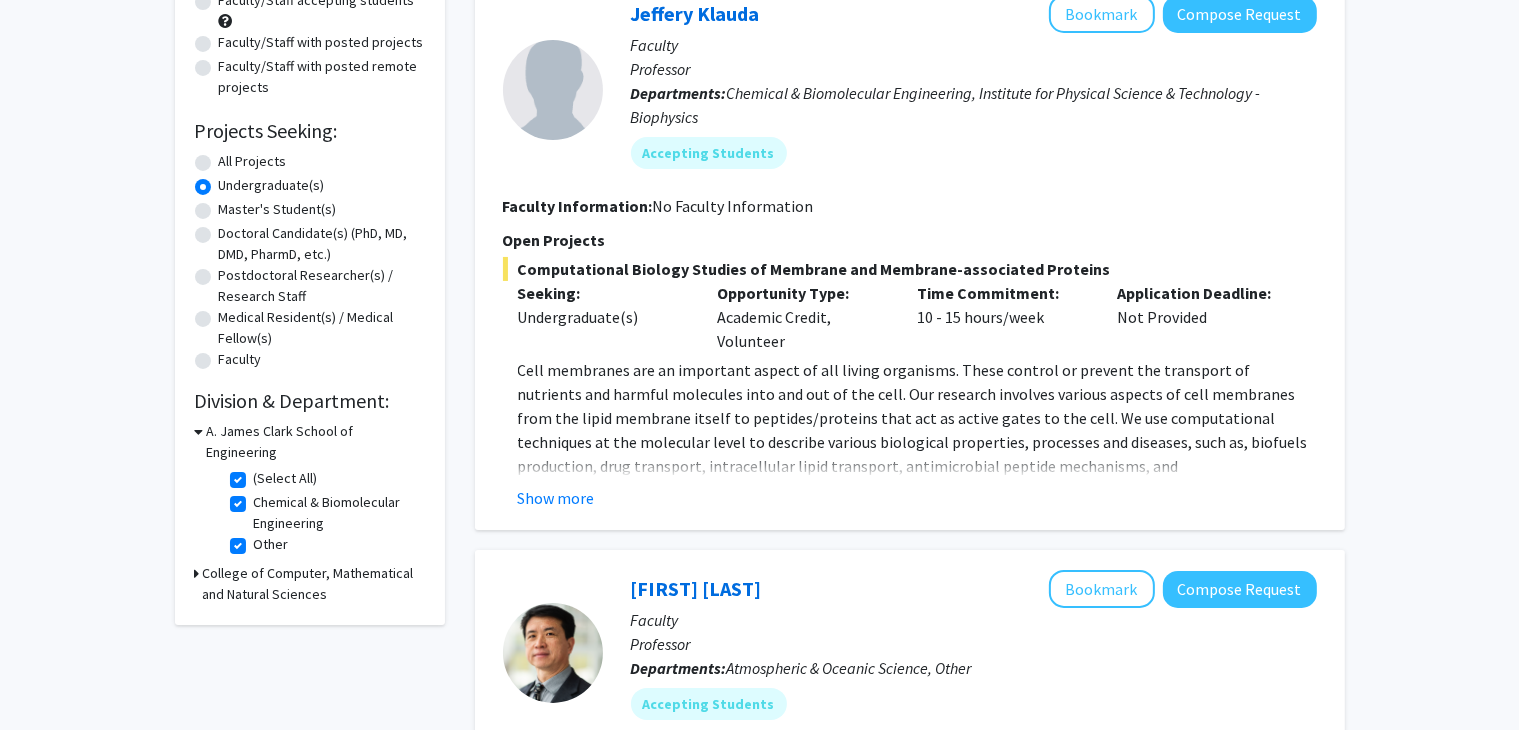 scroll, scrollTop: 226, scrollLeft: 0, axis: vertical 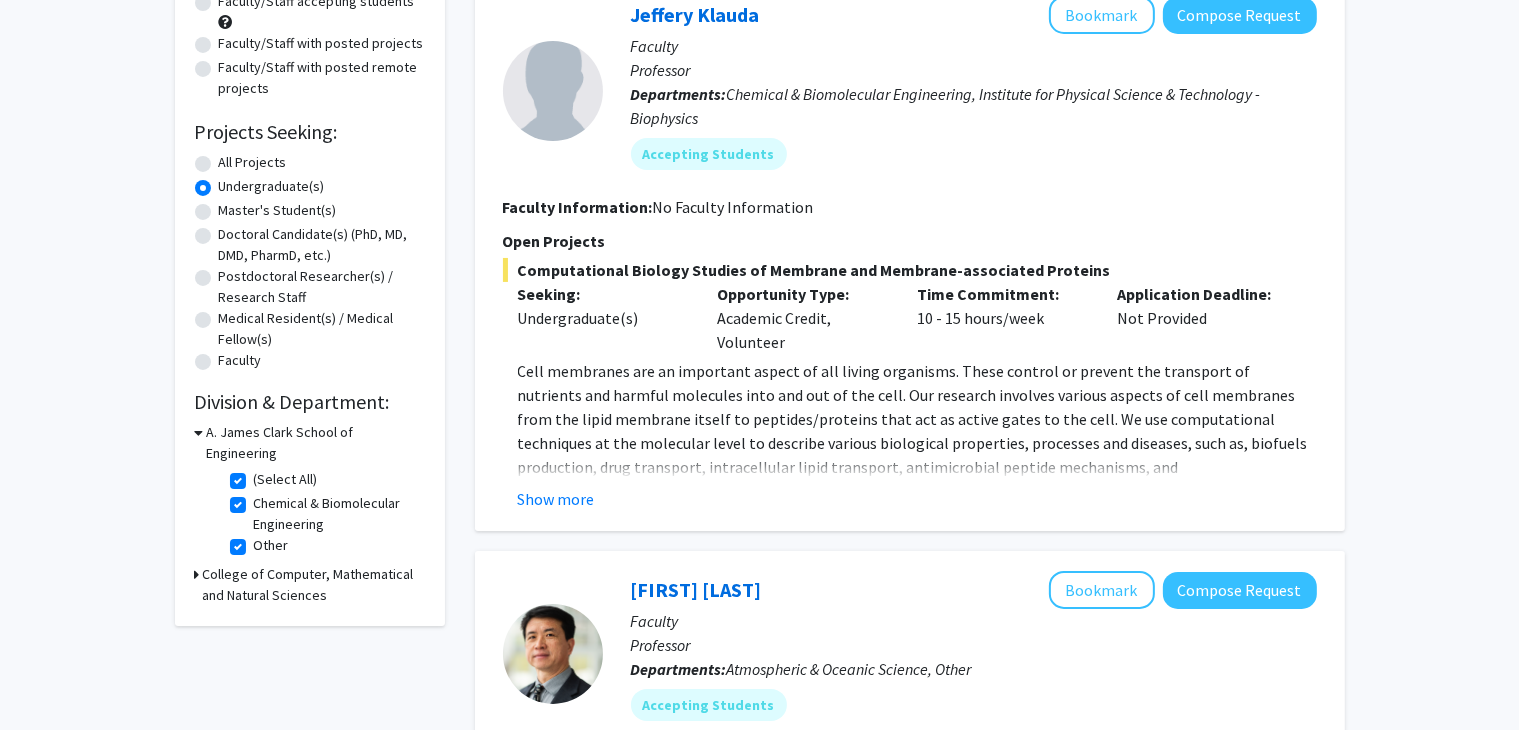 click 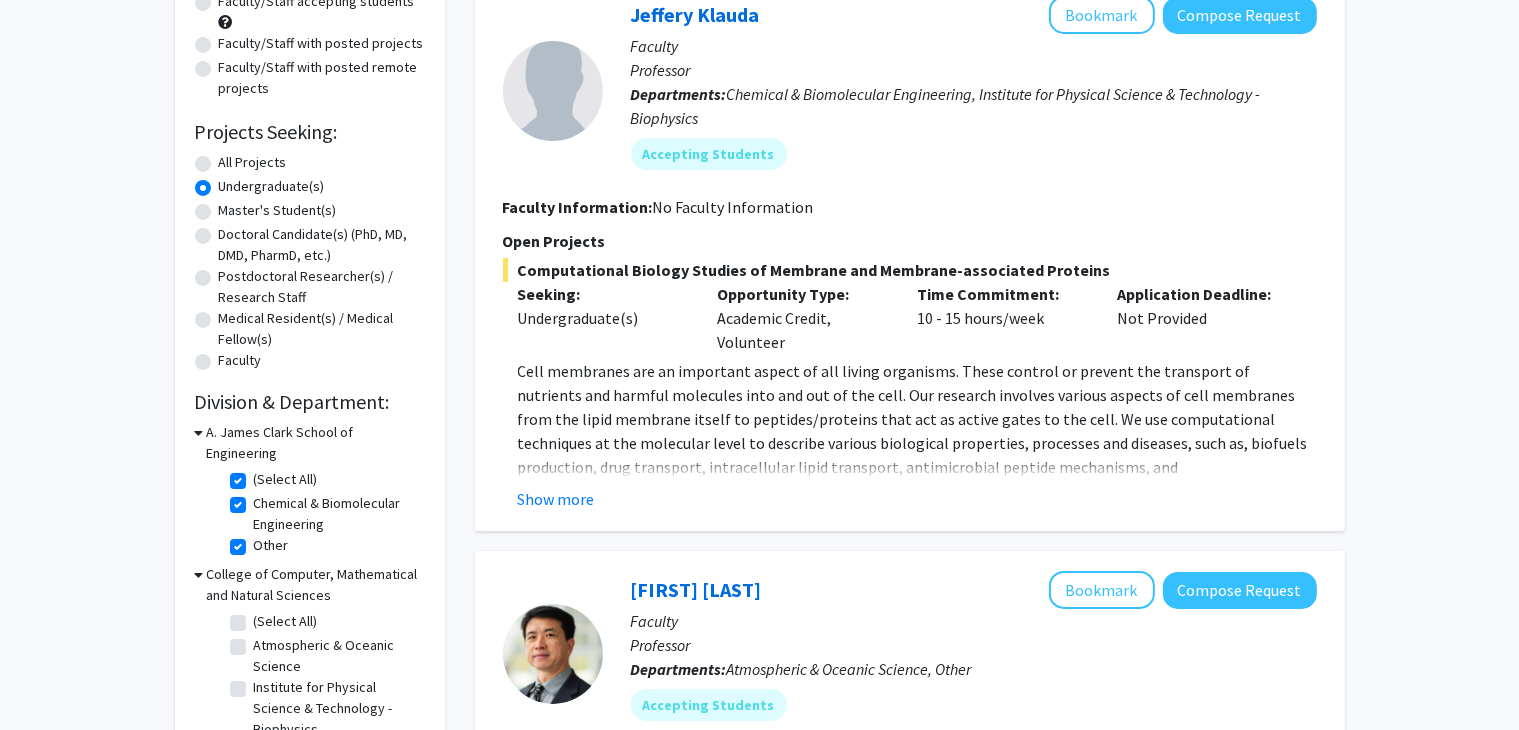 click on "(Select All)" 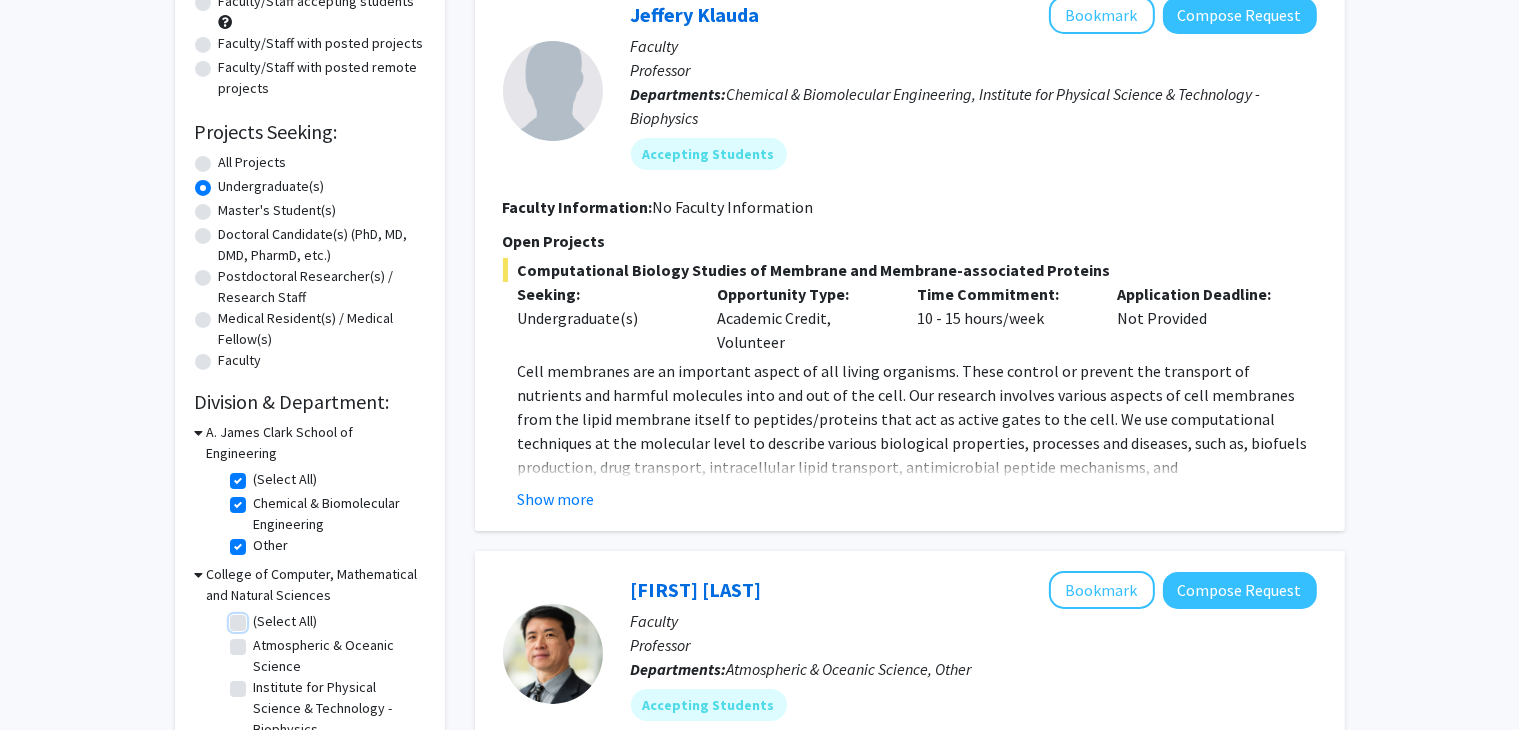 click on "(Select All)" at bounding box center [260, 617] 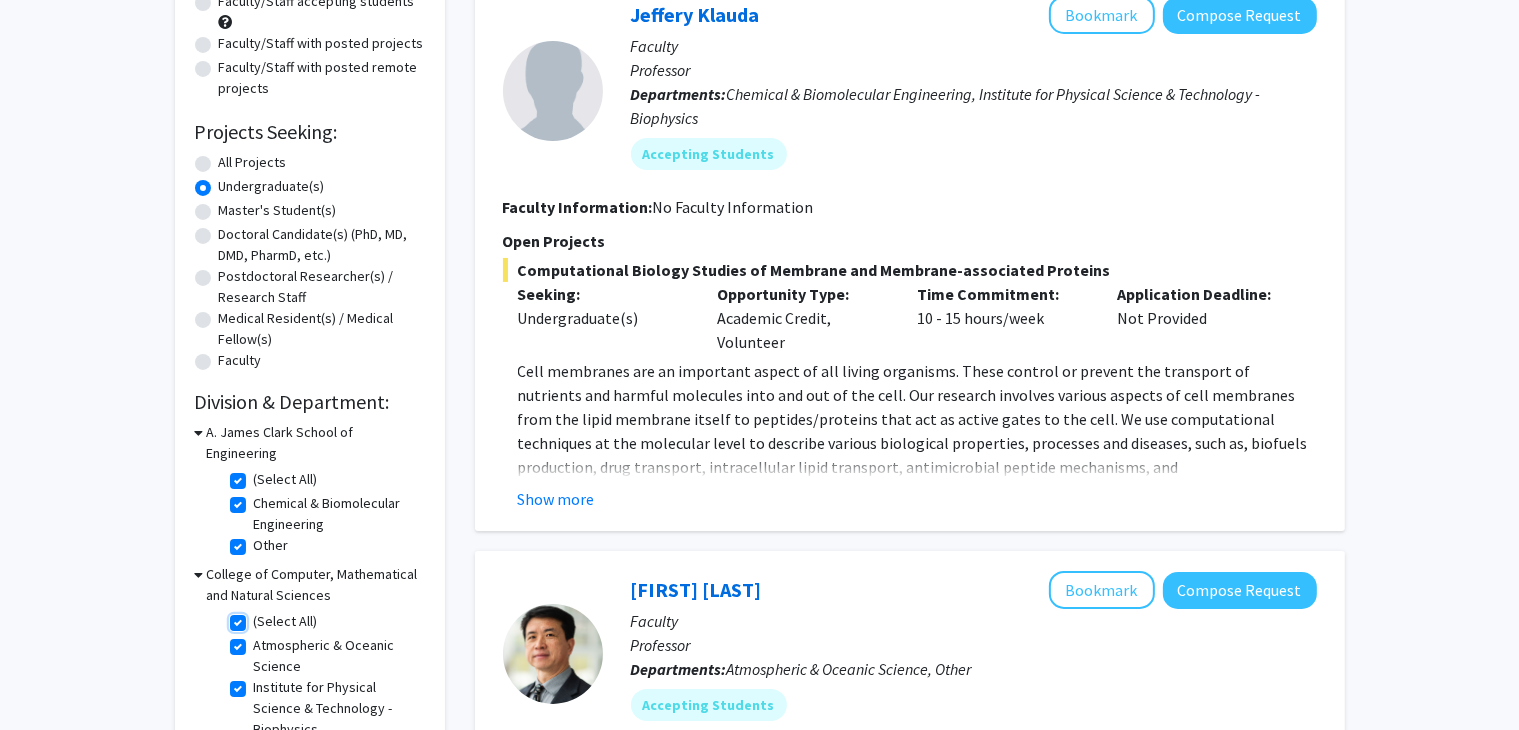 checkbox on "true" 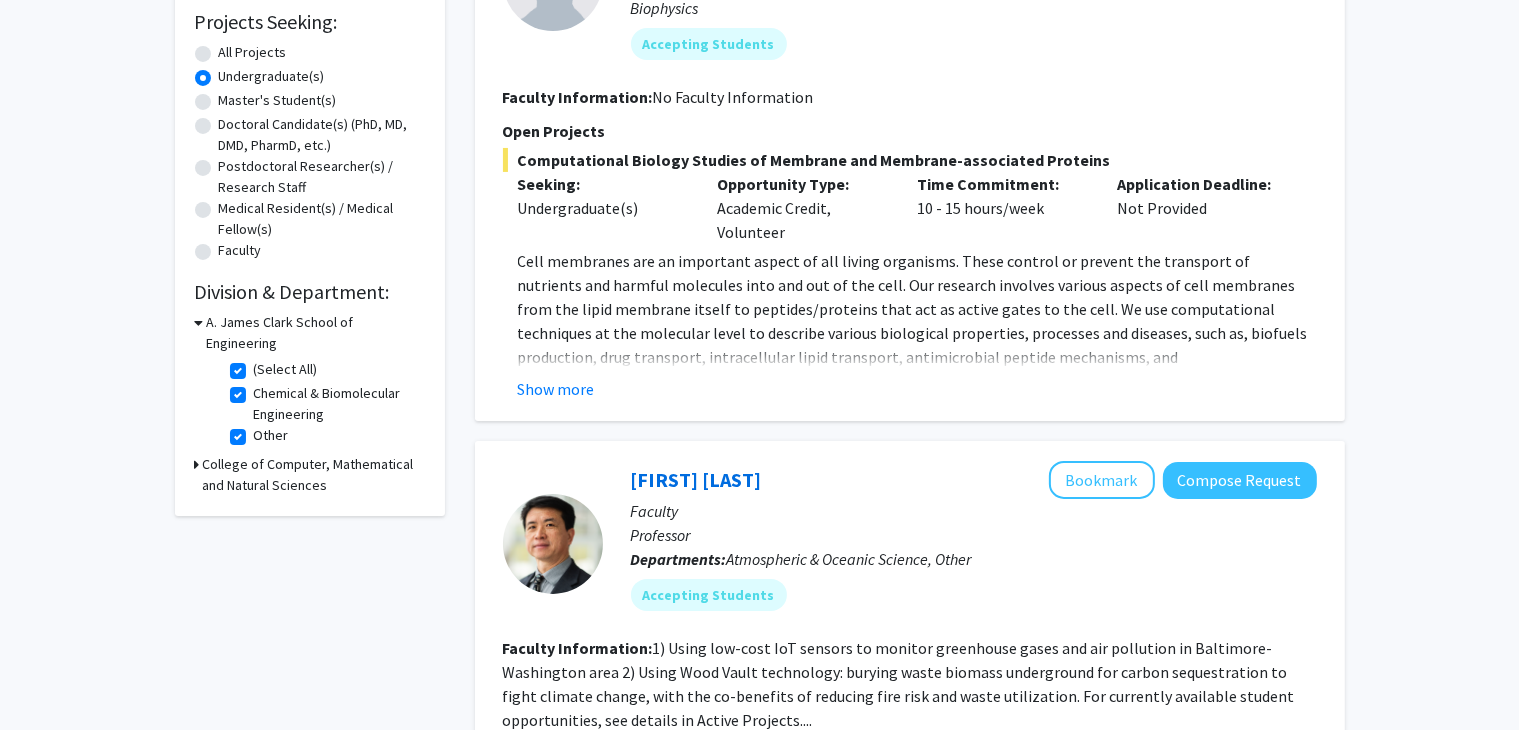 scroll, scrollTop: 340, scrollLeft: 0, axis: vertical 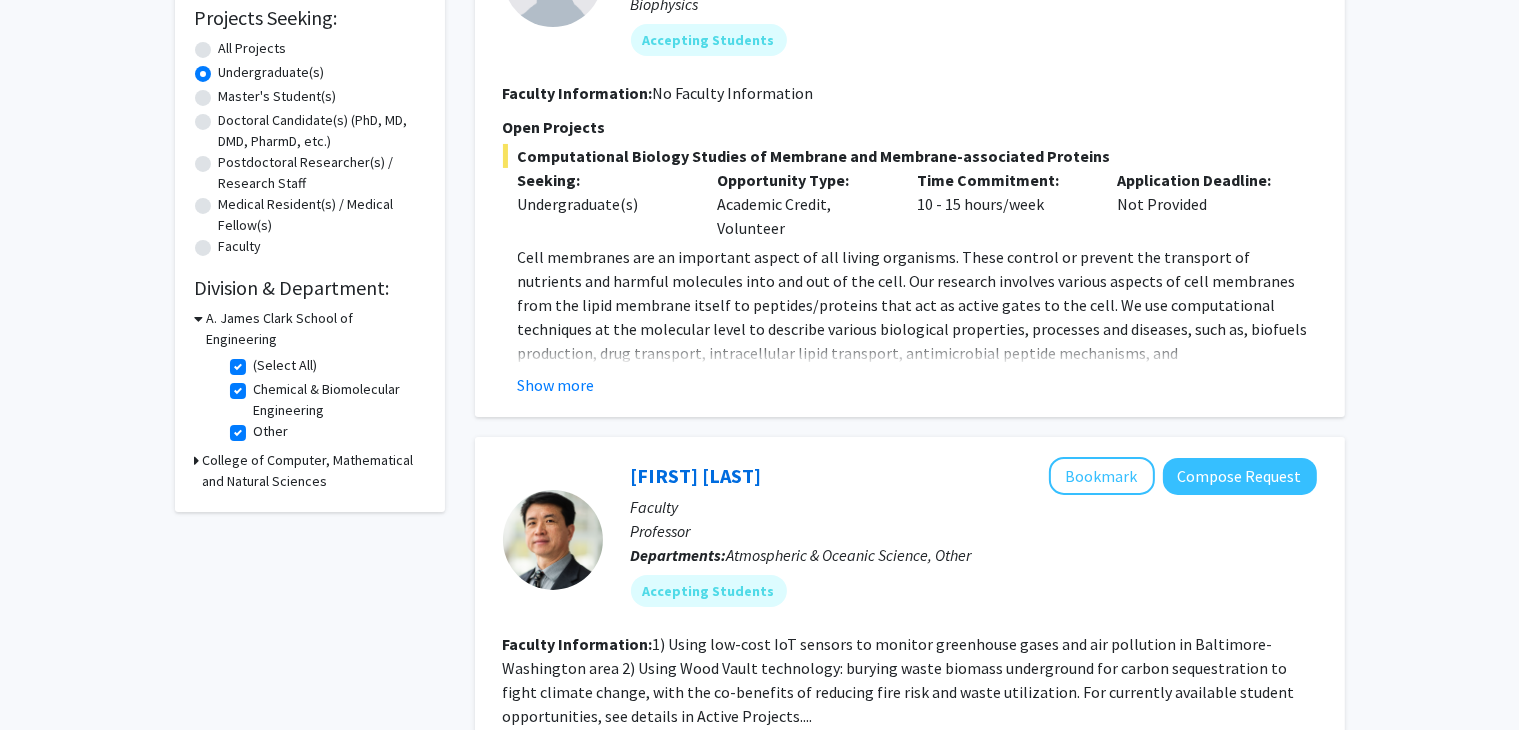 click 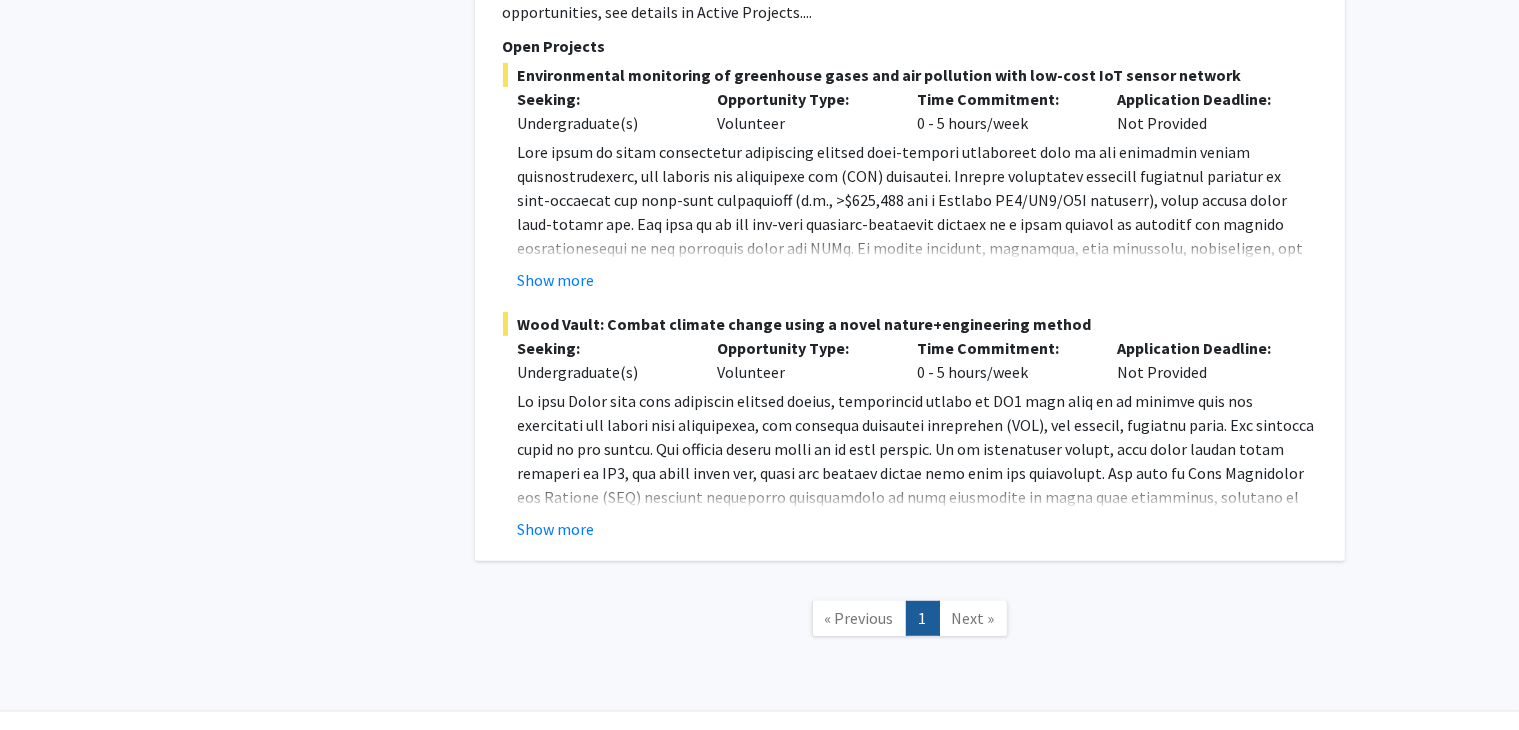 scroll, scrollTop: 1095, scrollLeft: 0, axis: vertical 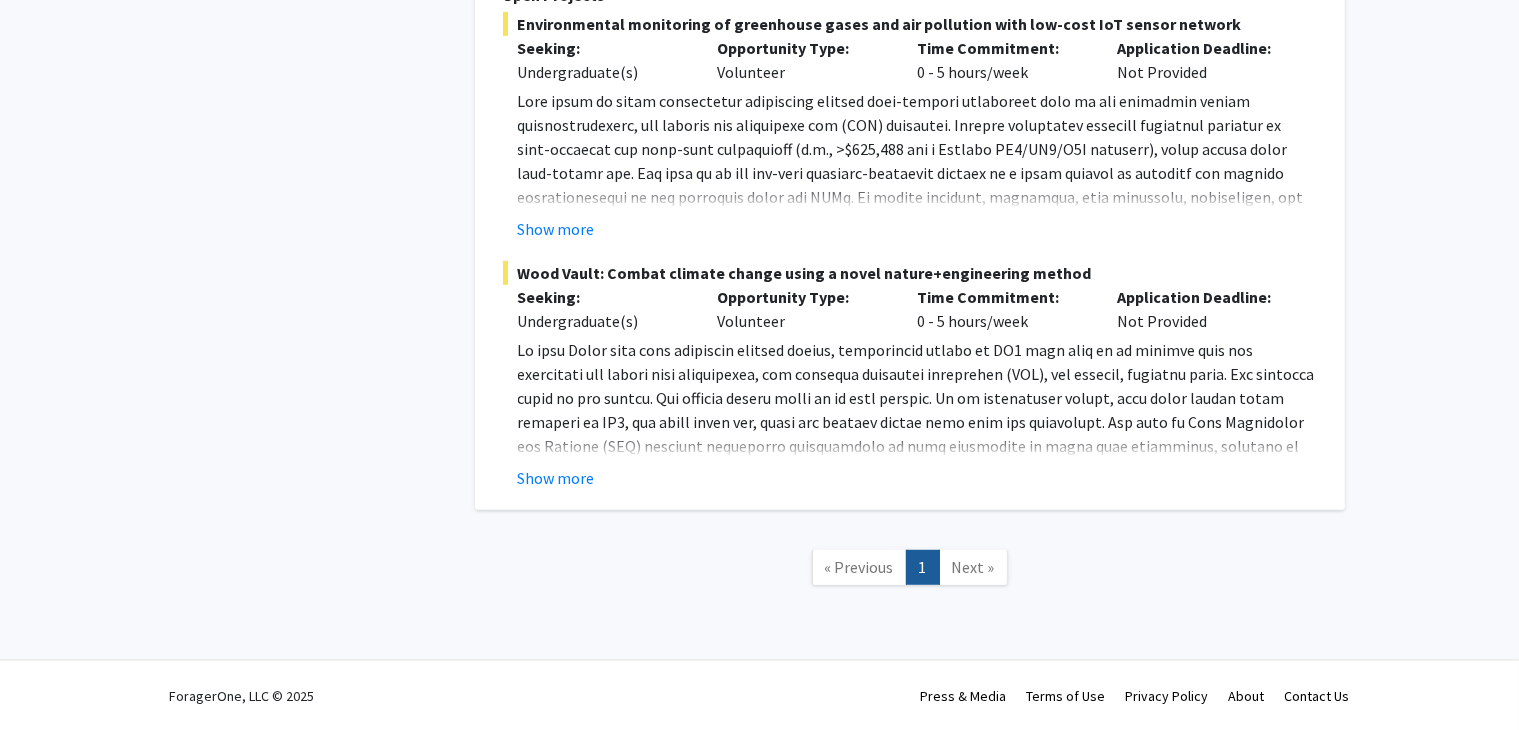 click on "Next »" 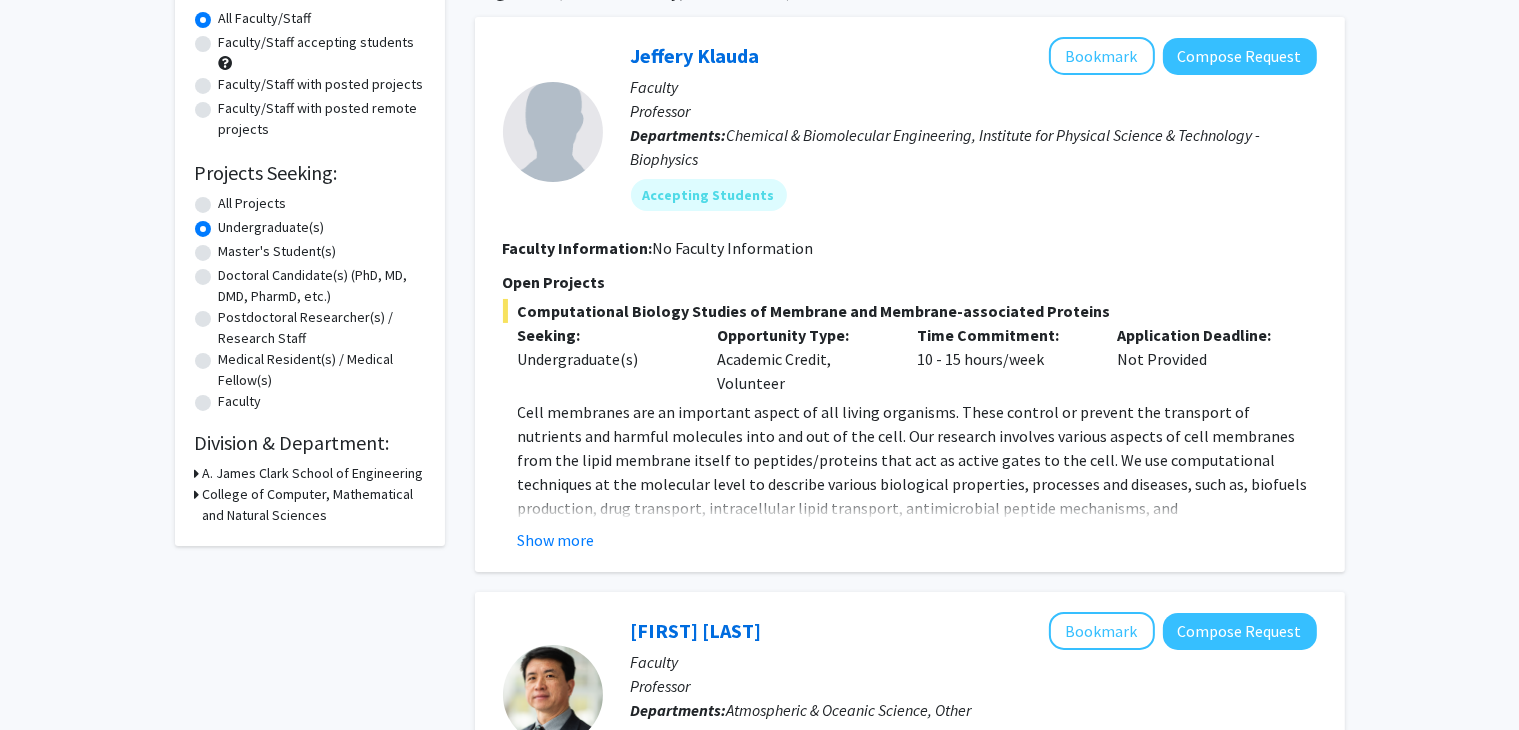 scroll, scrollTop: 0, scrollLeft: 0, axis: both 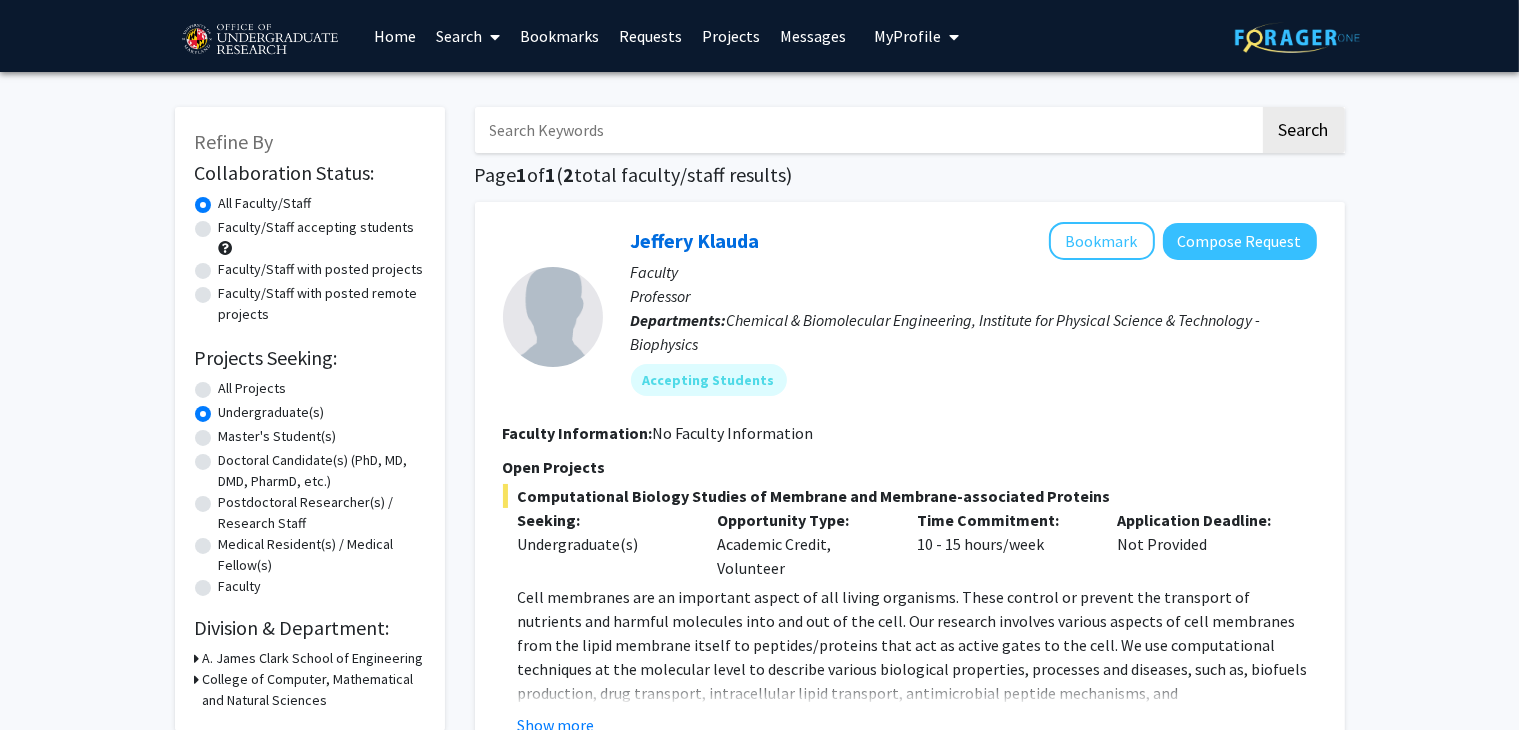 click on "Faculty" 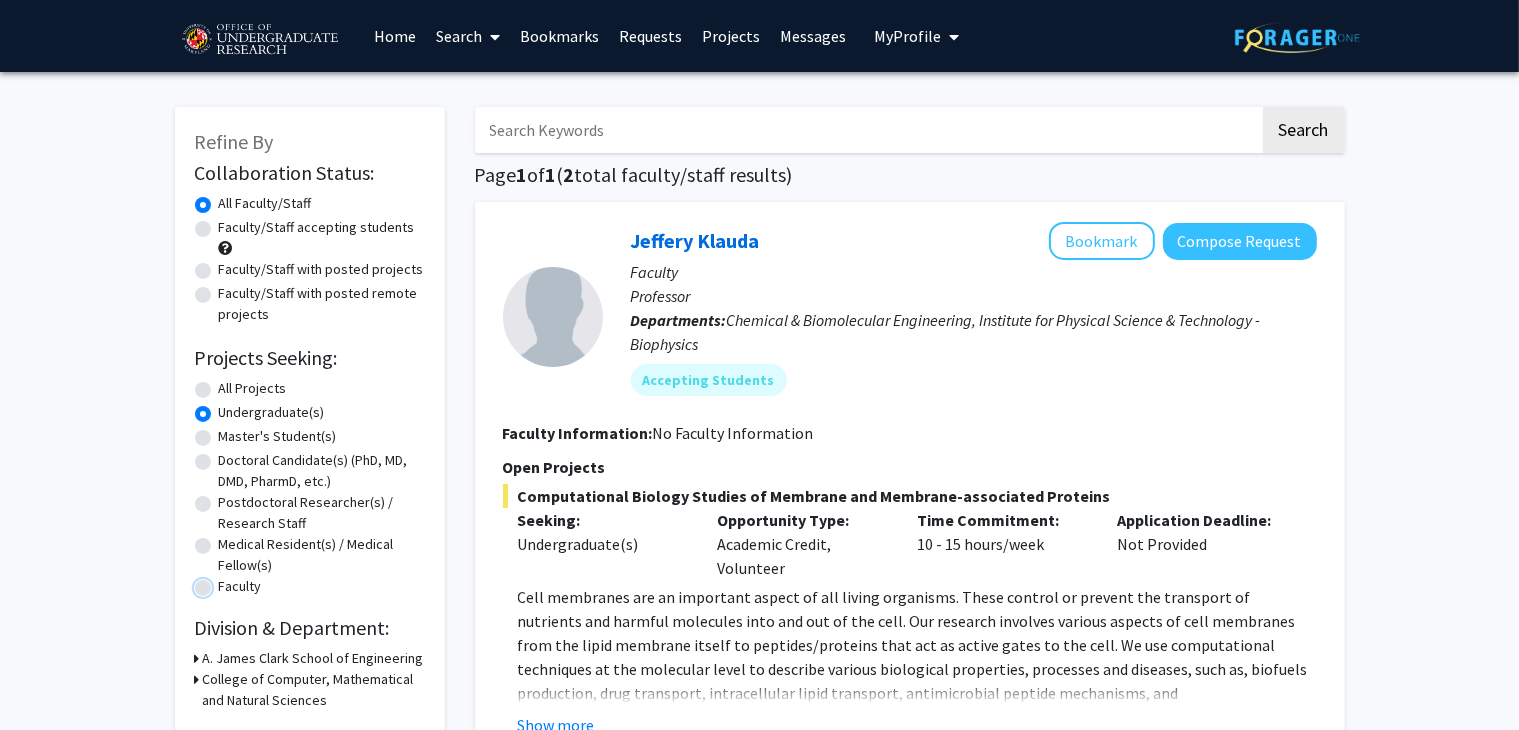 click on "Faculty" at bounding box center (225, 582) 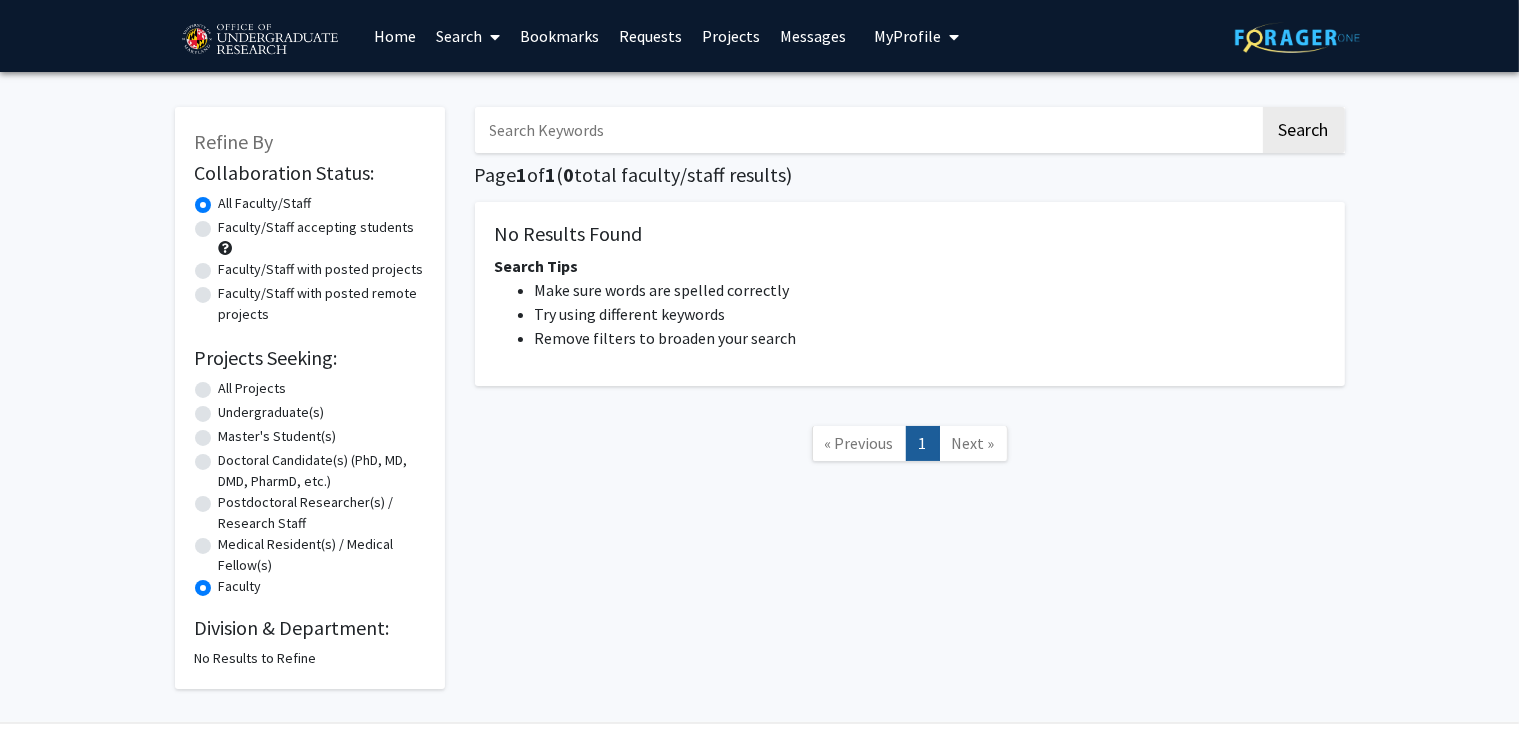 click on "Faculty" 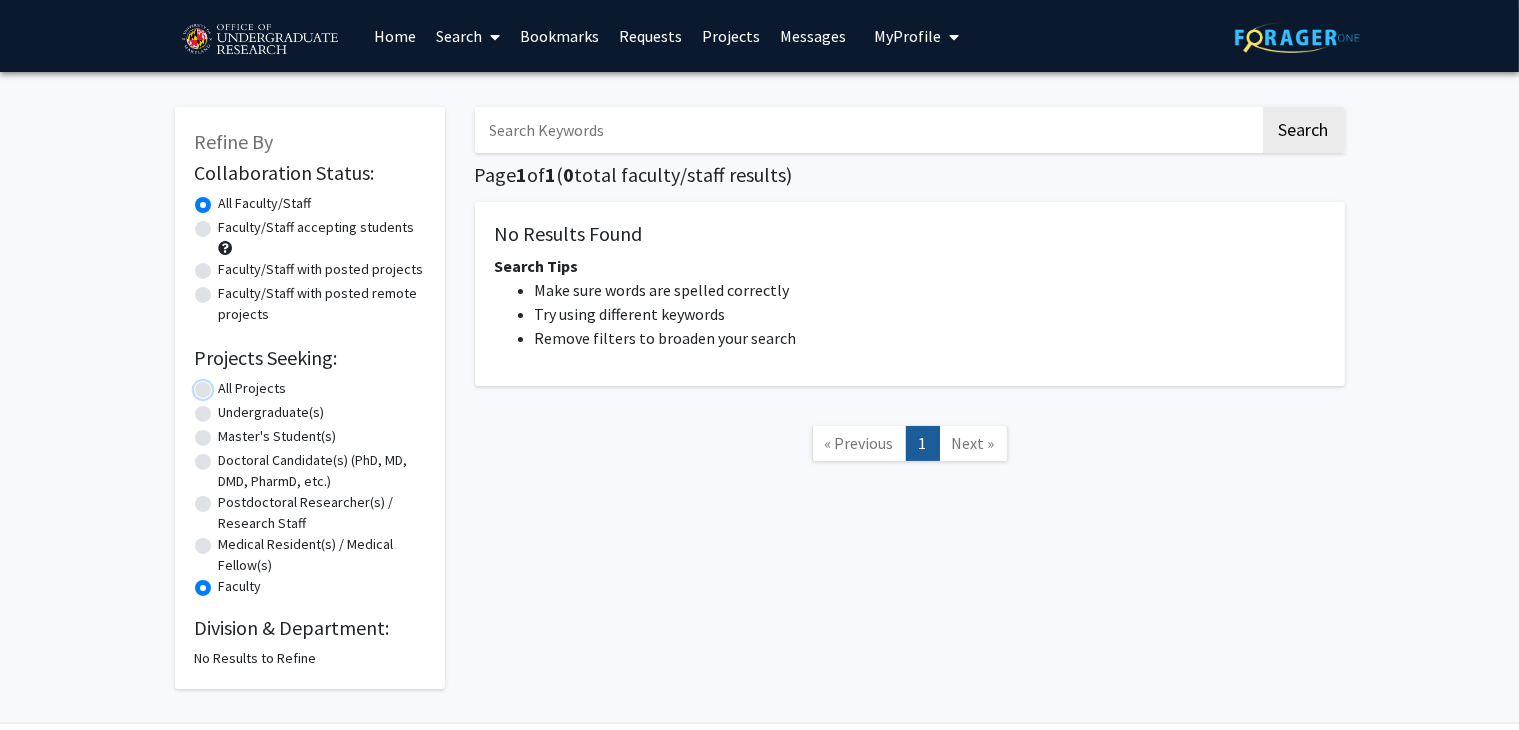 click on "All Projects" at bounding box center [225, 384] 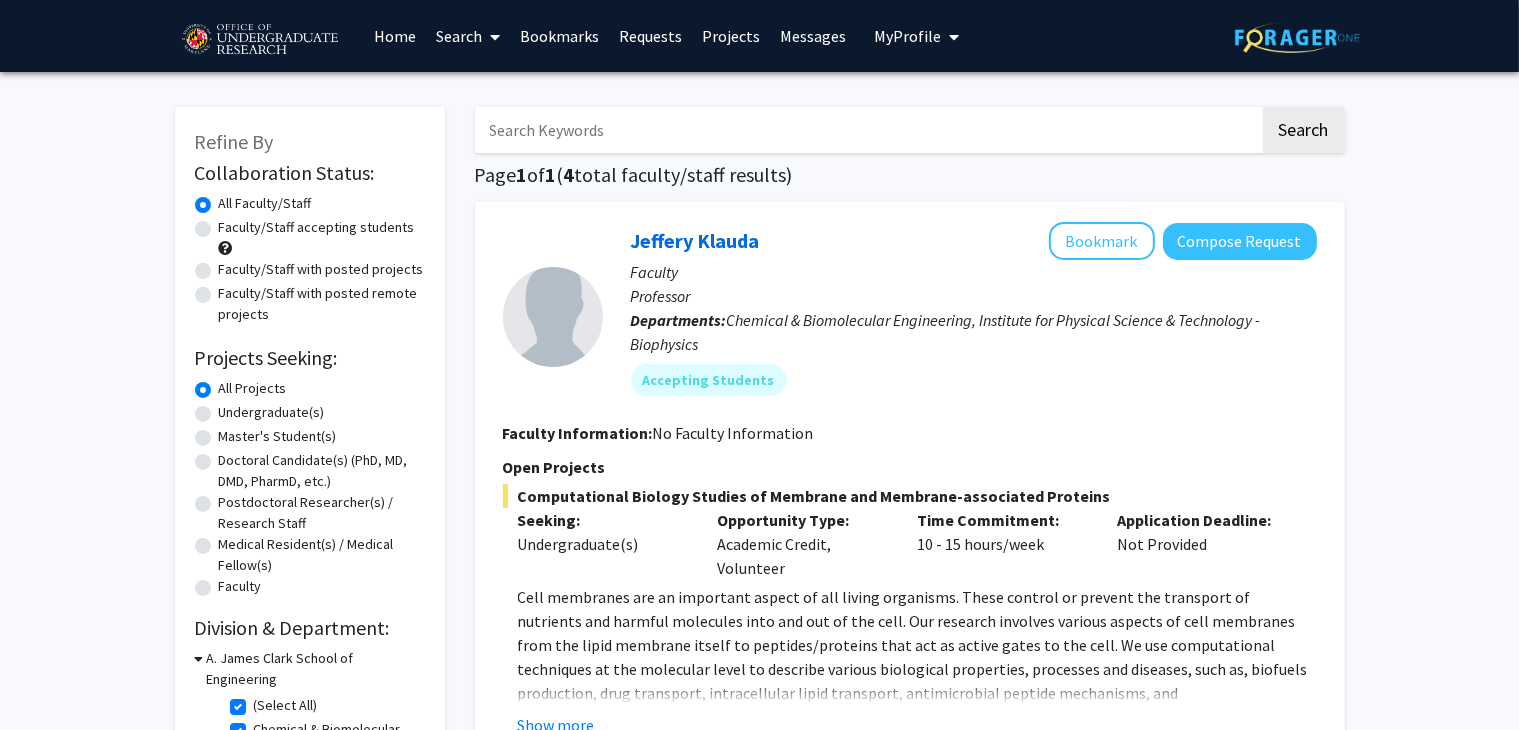 click on "Faculty/Staff accepting students" 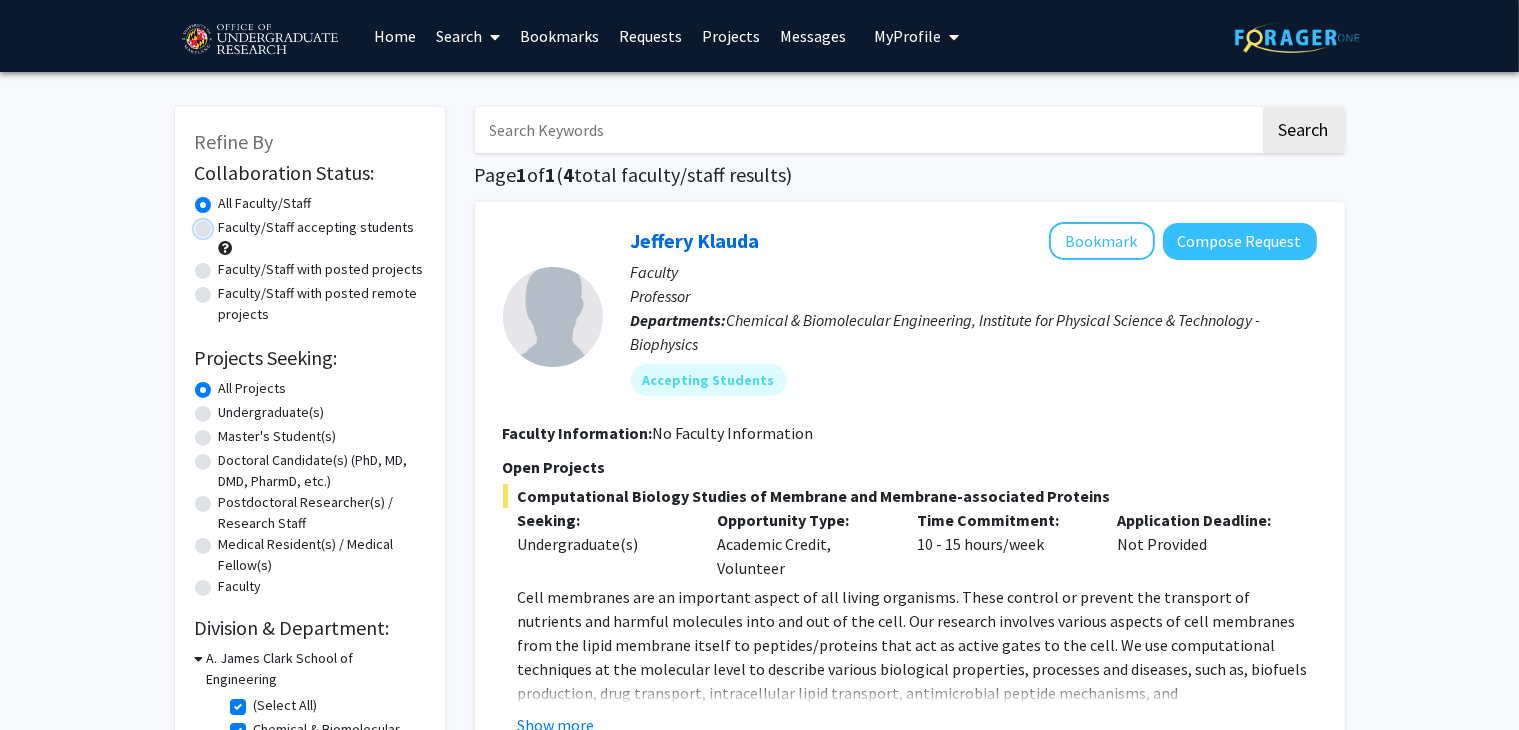 click on "Faculty/Staff accepting students" at bounding box center [225, 223] 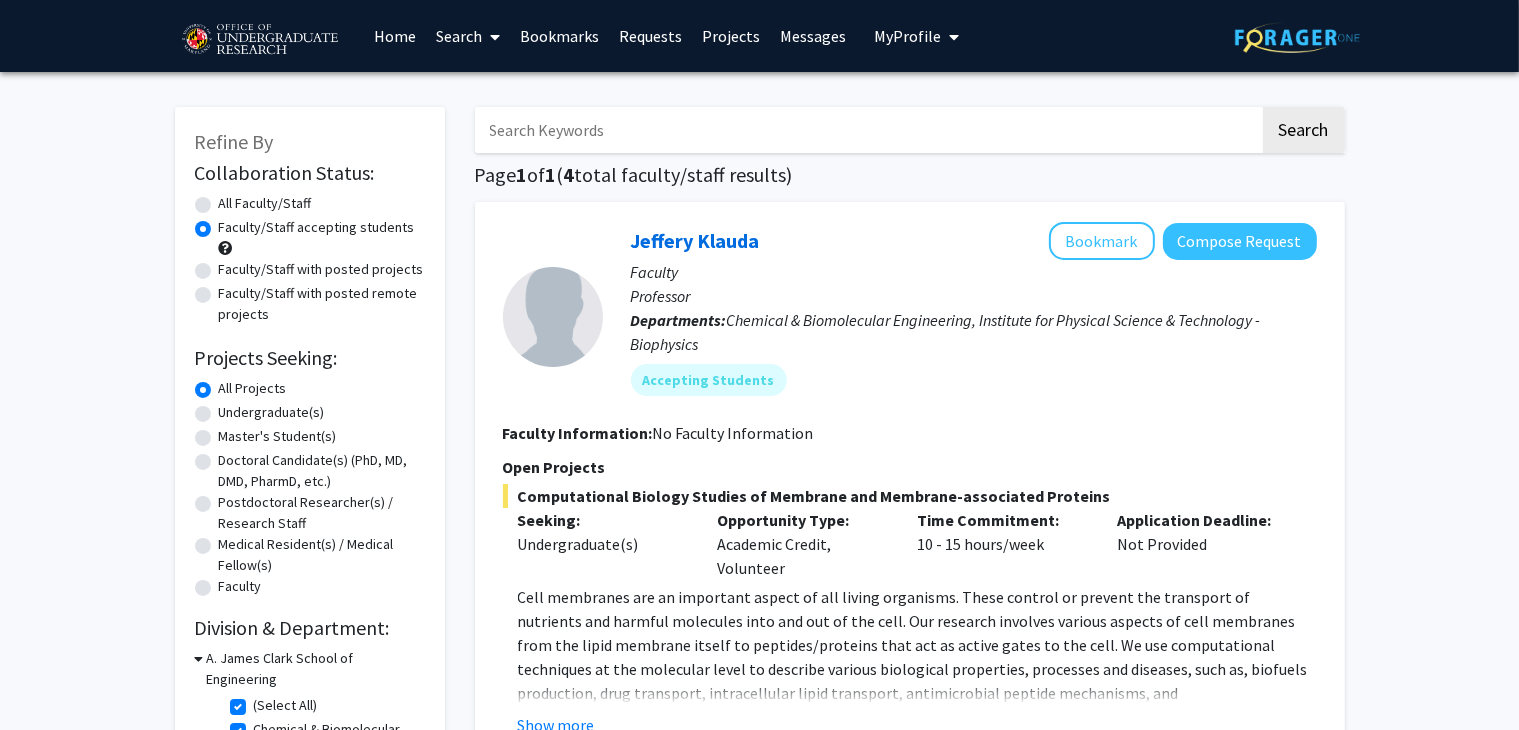 click on "Faculty/Staff with posted projects" 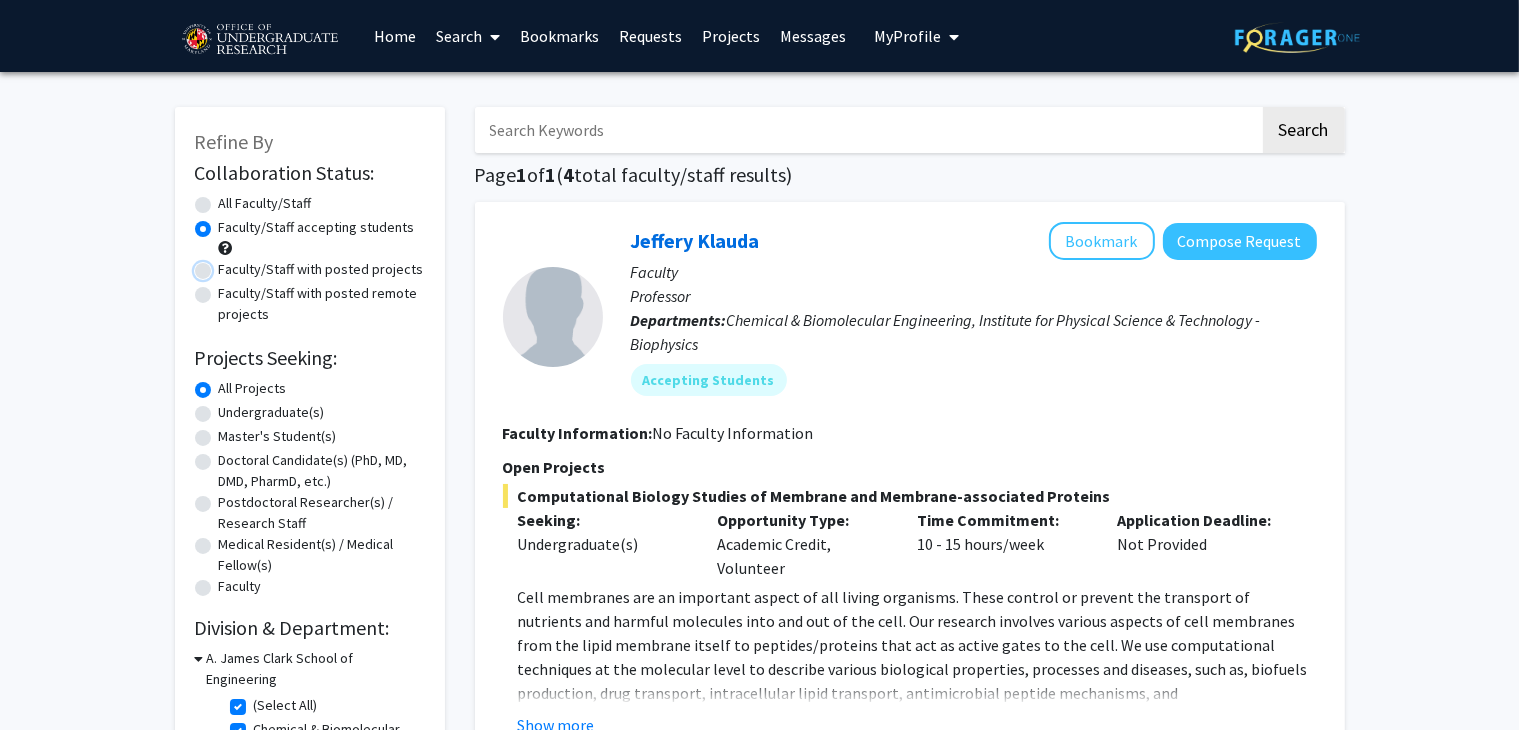 radio on "true" 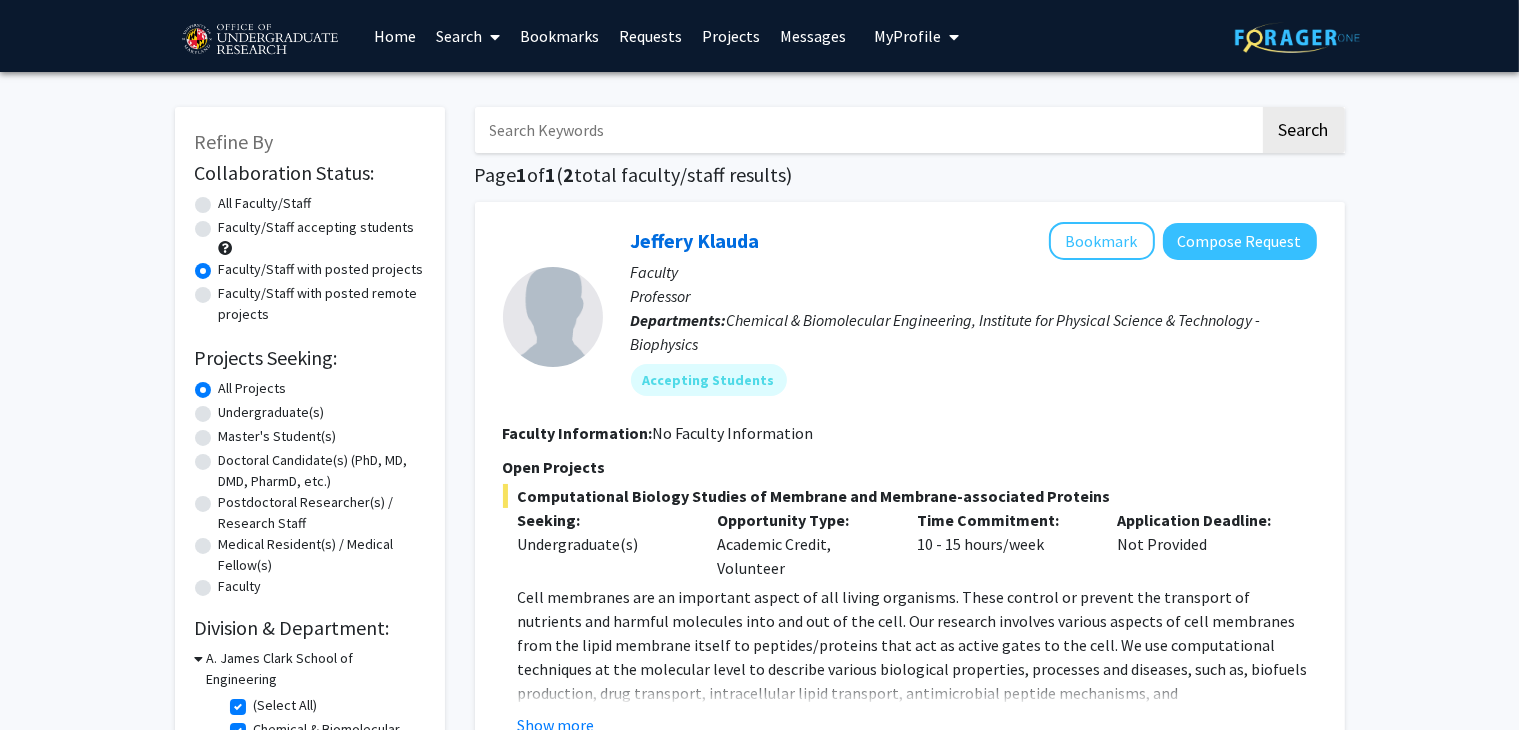 click on "Faculty/Staff with posted remote projects" 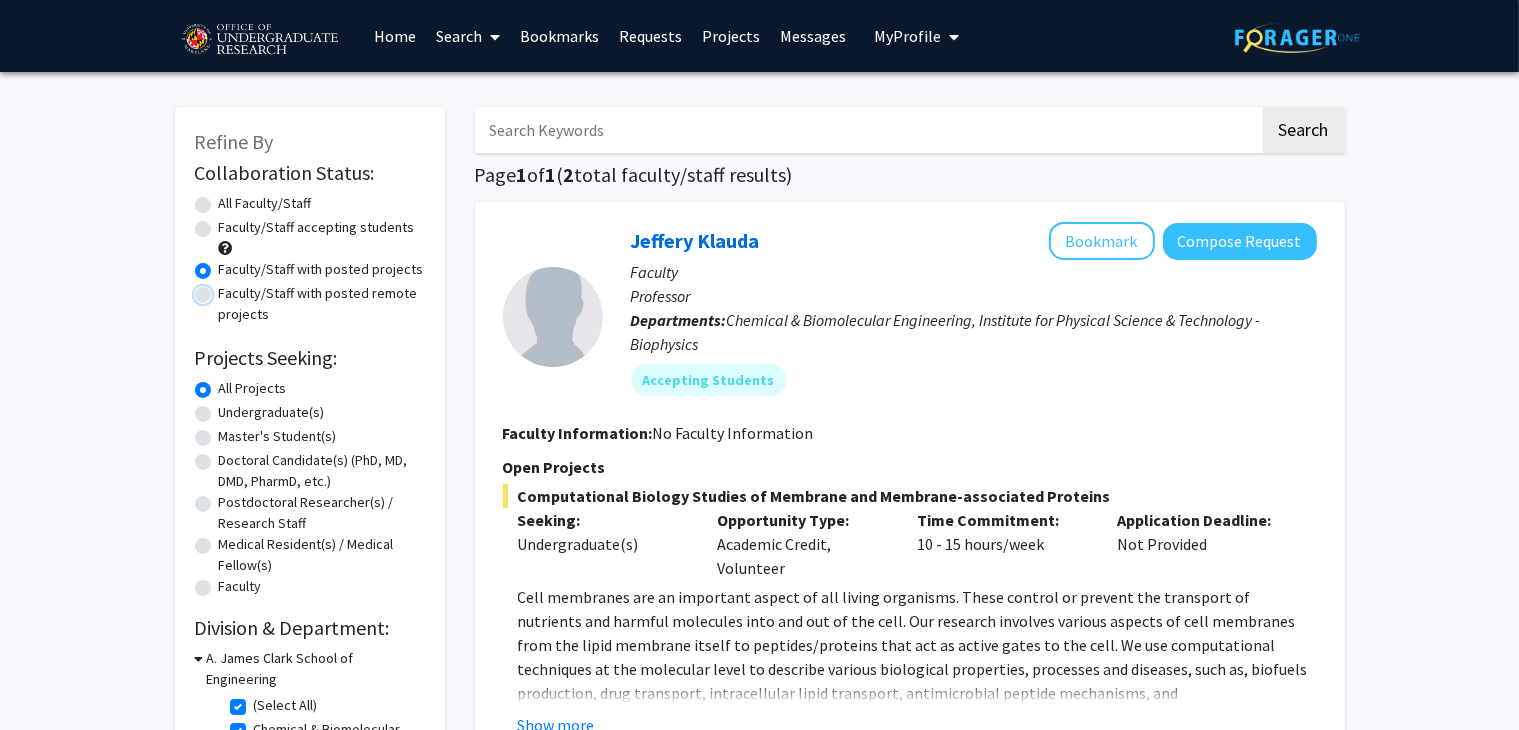 click on "Faculty/Staff with posted remote projects" at bounding box center [225, 289] 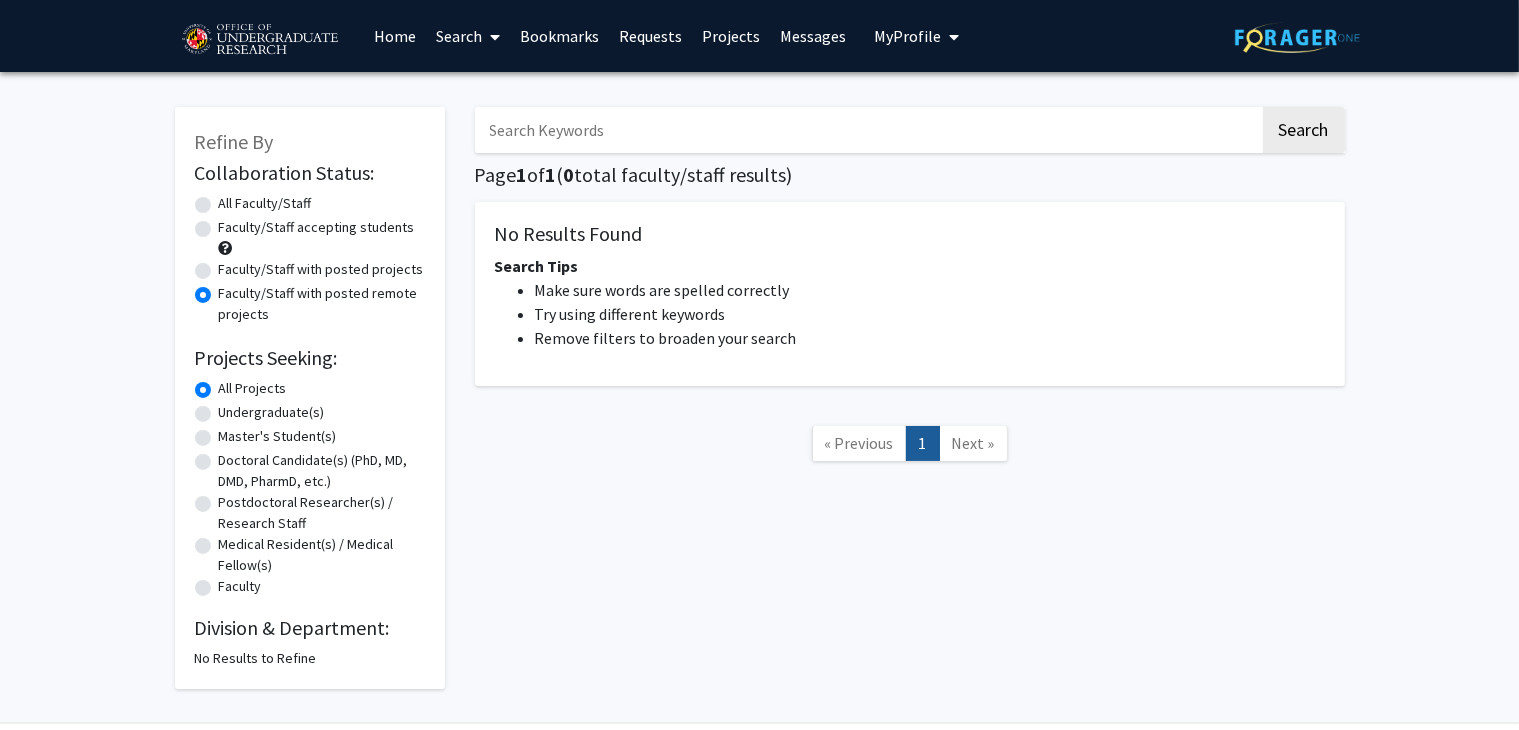 click on "All Faculty/Staff" 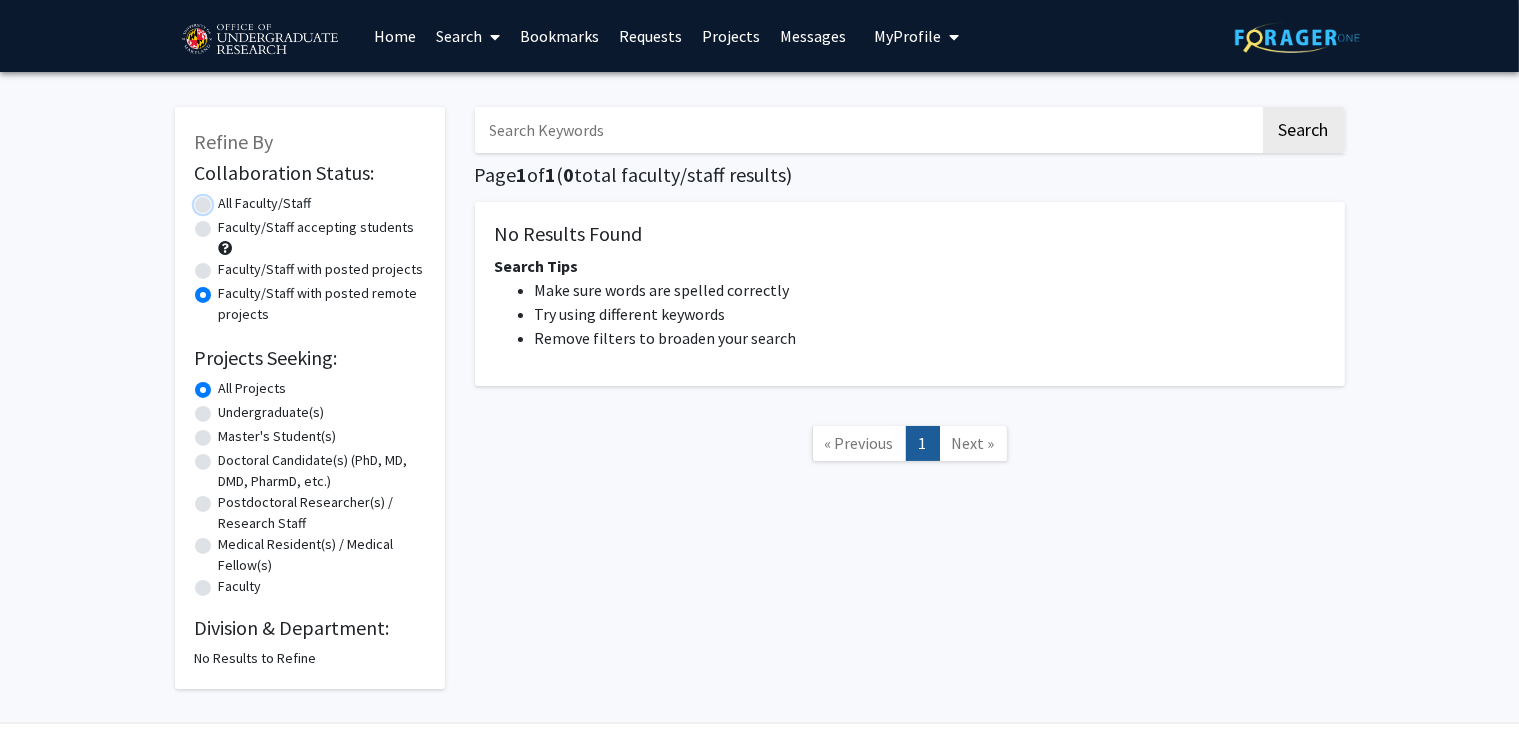 radio on "true" 